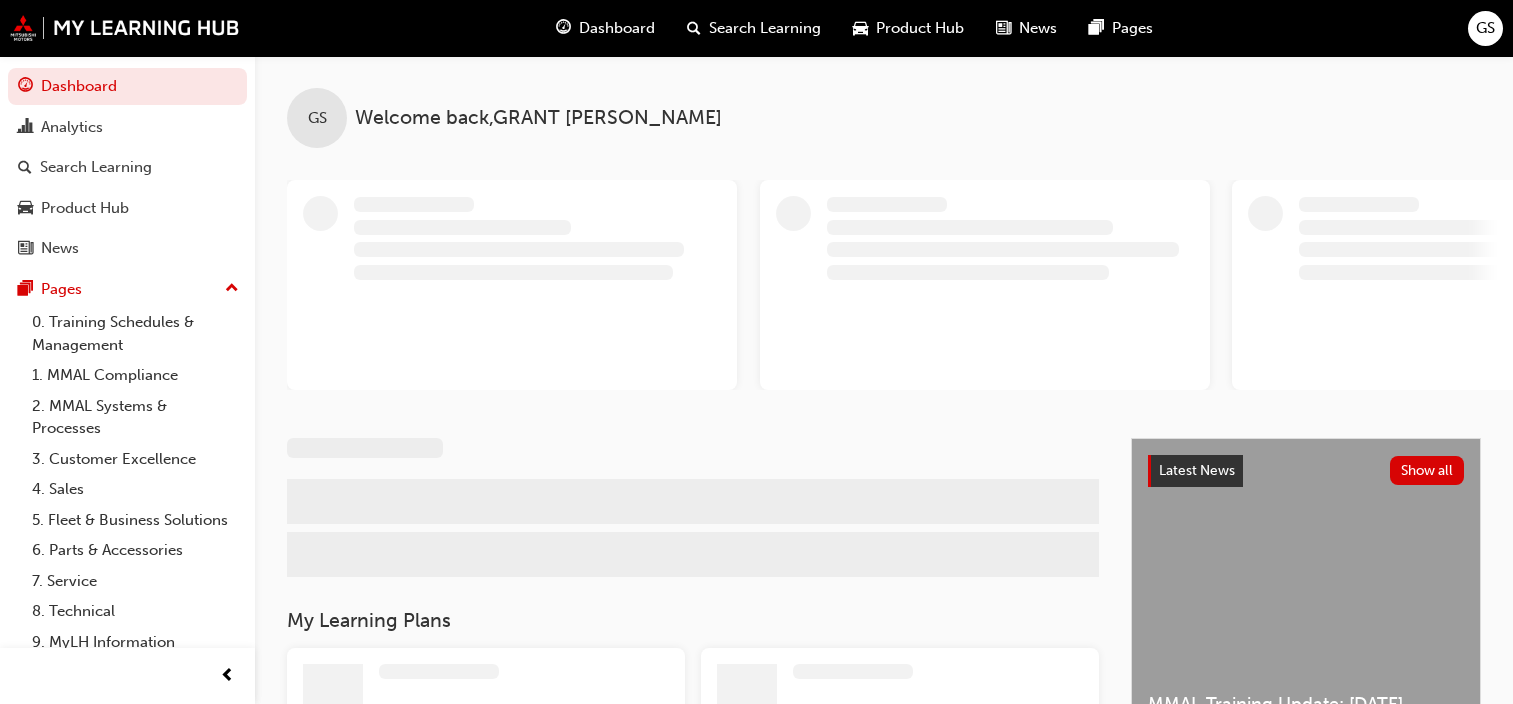 scroll, scrollTop: 0, scrollLeft: 0, axis: both 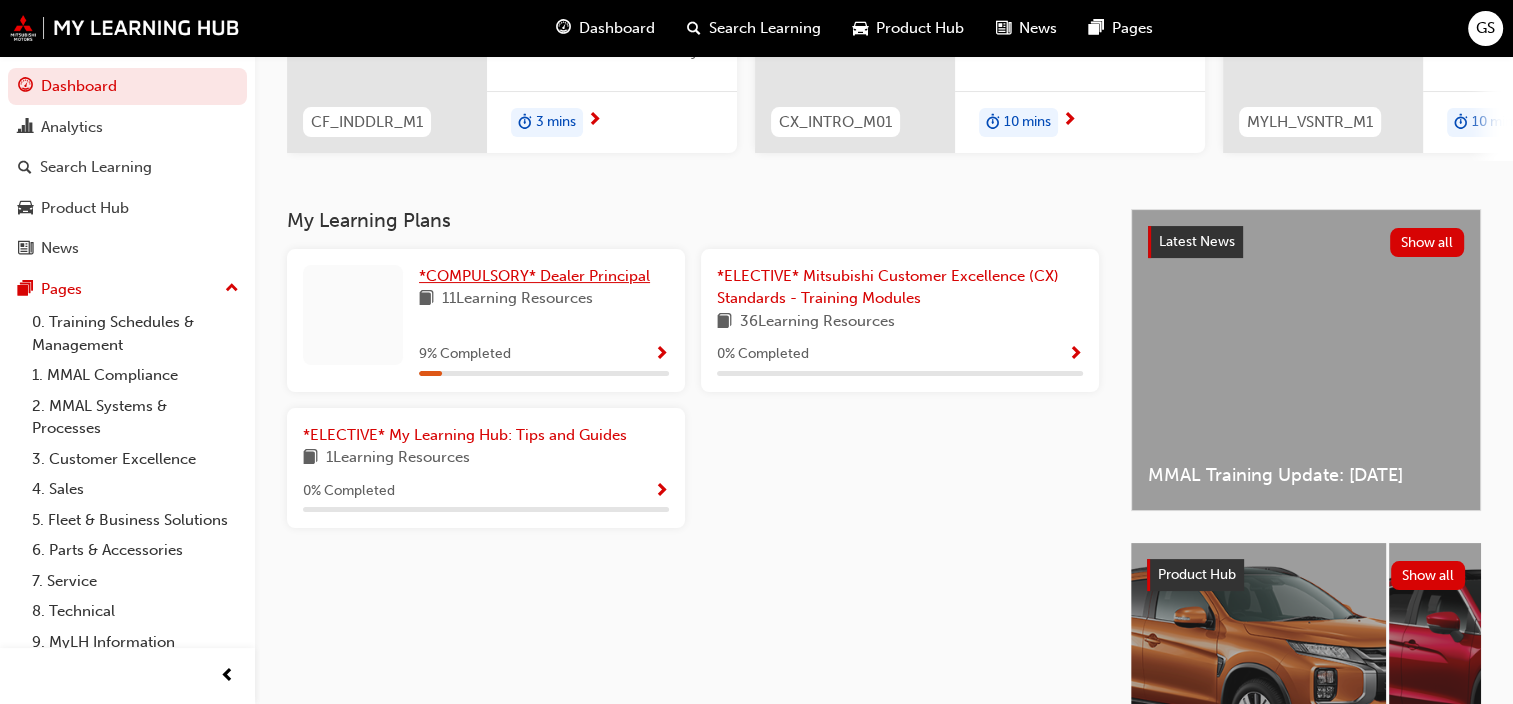click on "*COMPULSORY* Dealer Principal" at bounding box center [534, 276] 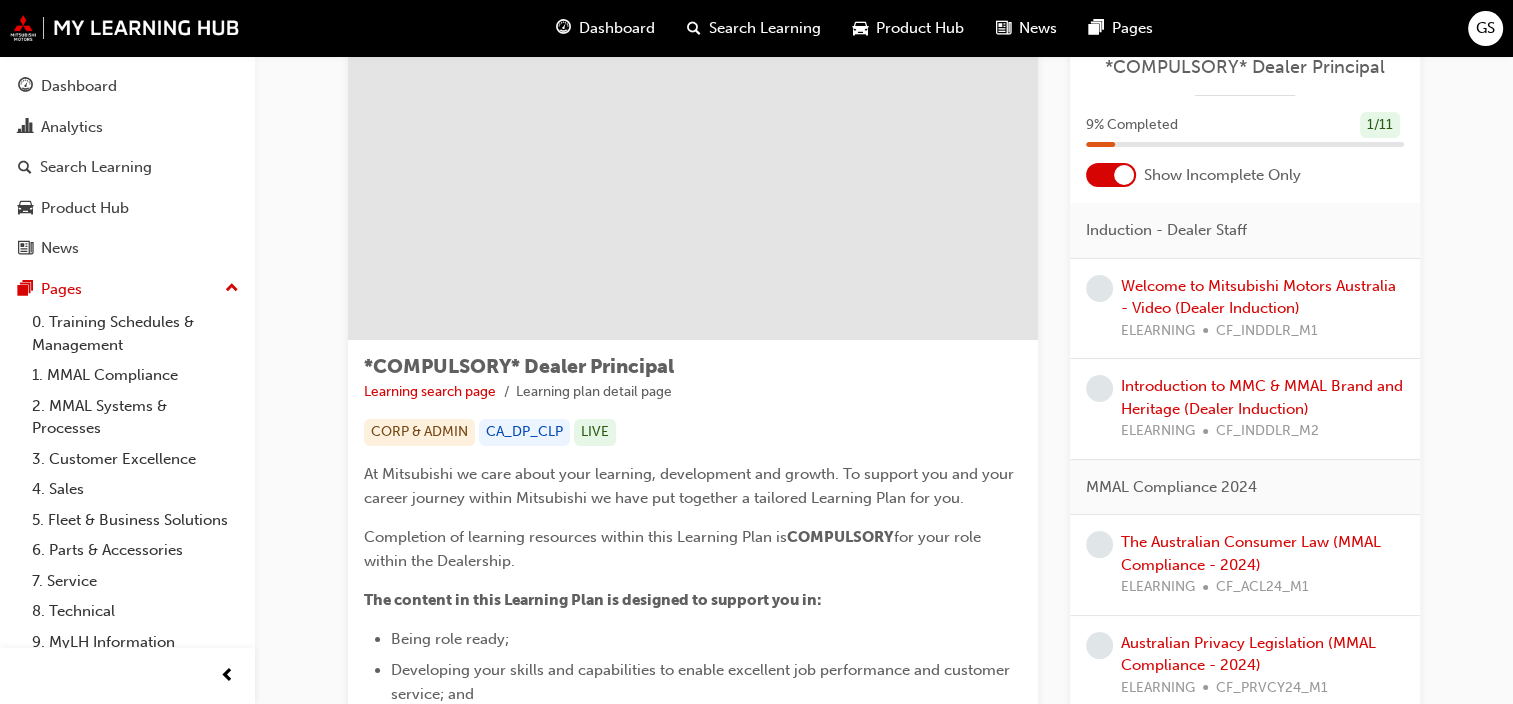 scroll, scrollTop: 100, scrollLeft: 0, axis: vertical 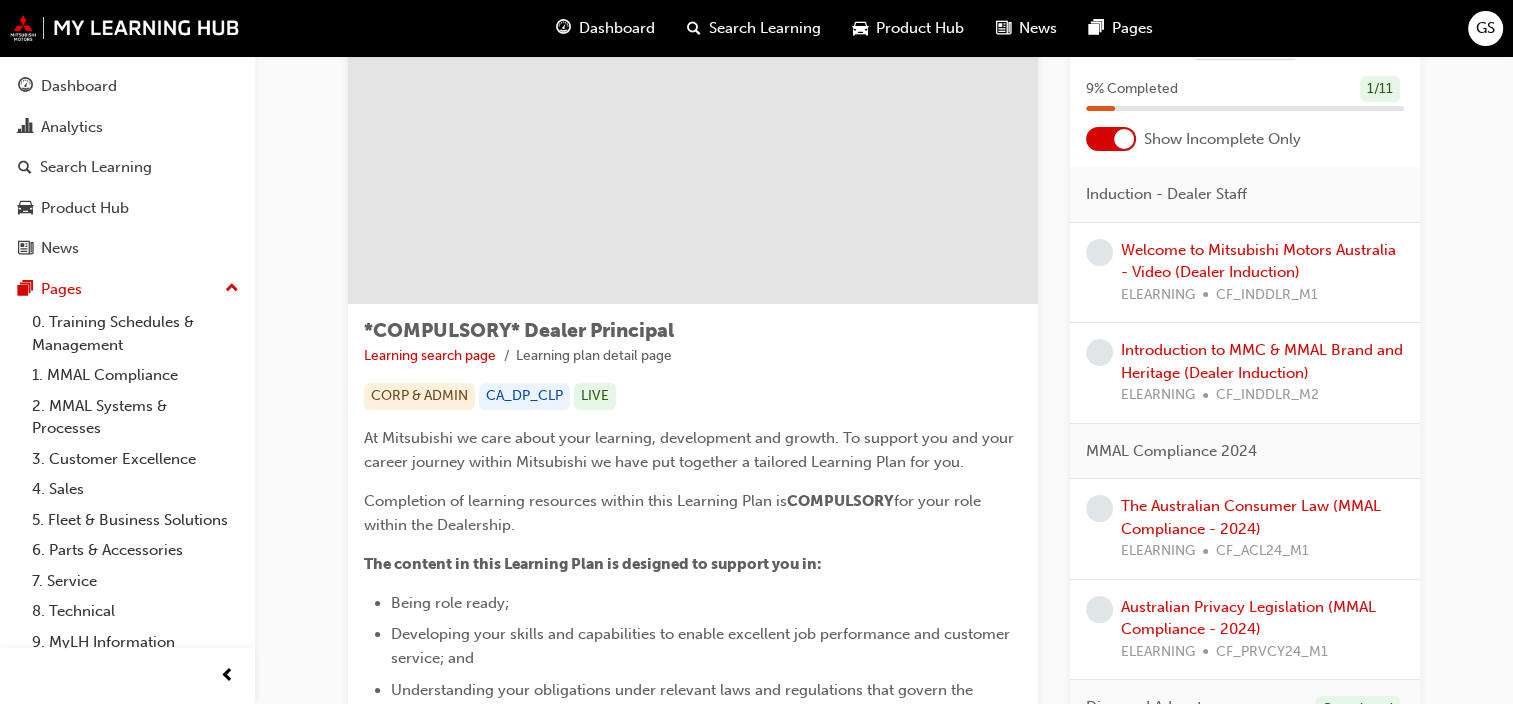 click at bounding box center (1124, 139) 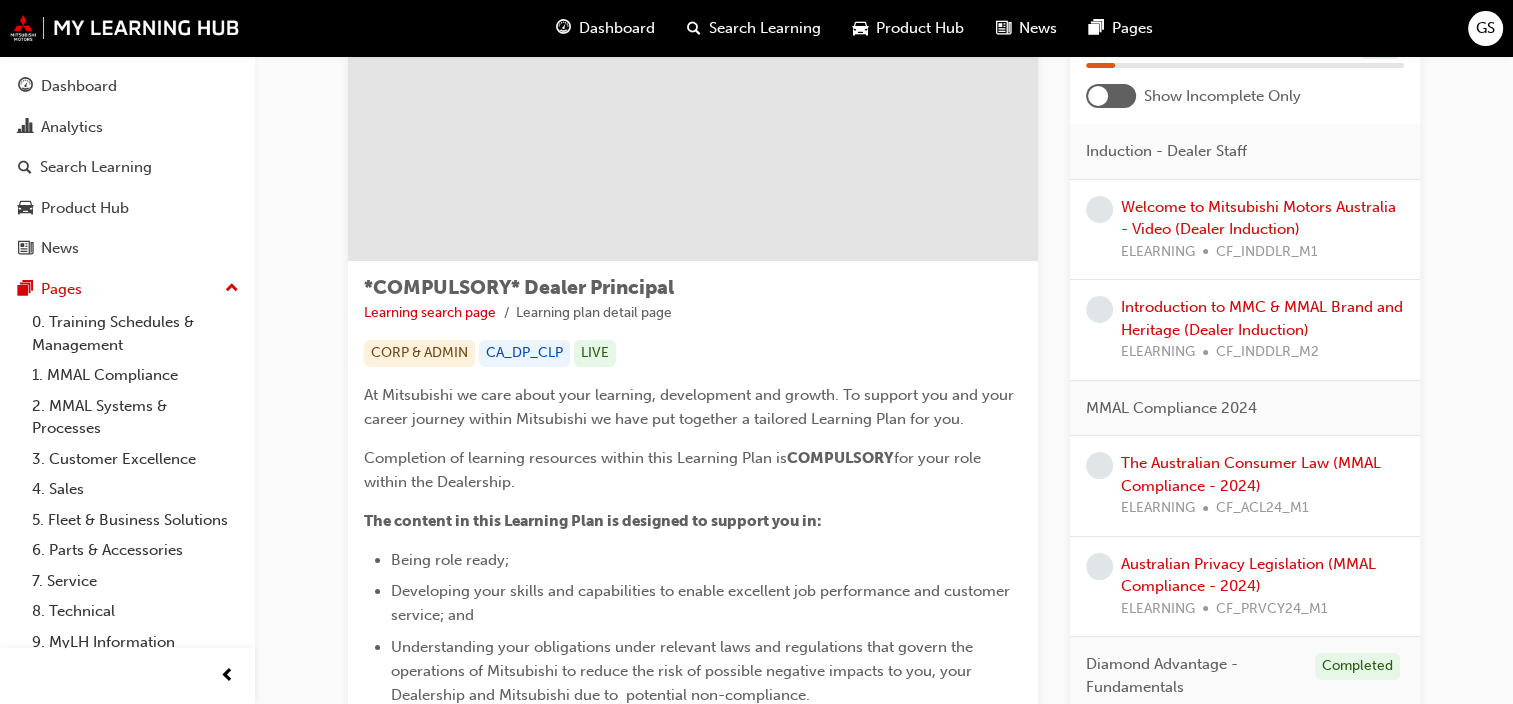scroll, scrollTop: 100, scrollLeft: 0, axis: vertical 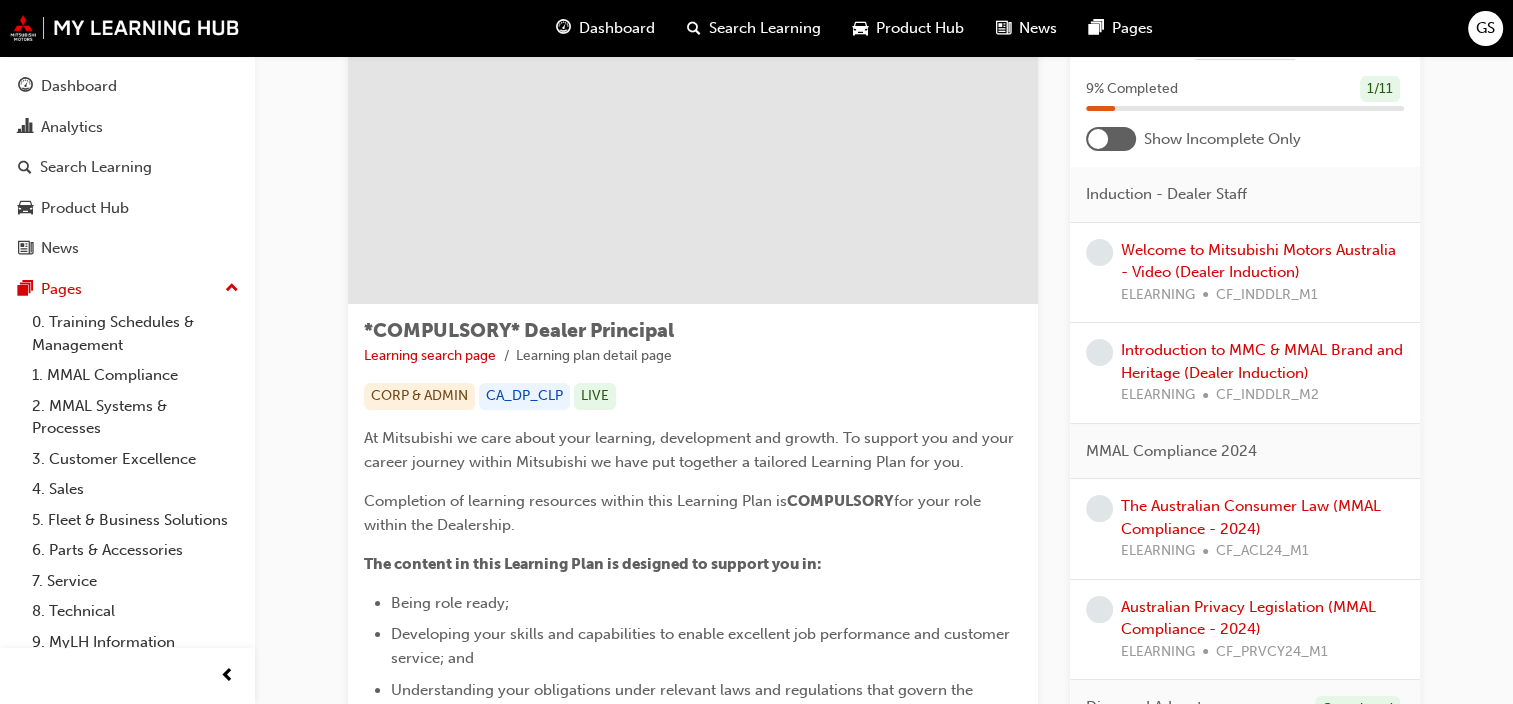 click at bounding box center (1098, 139) 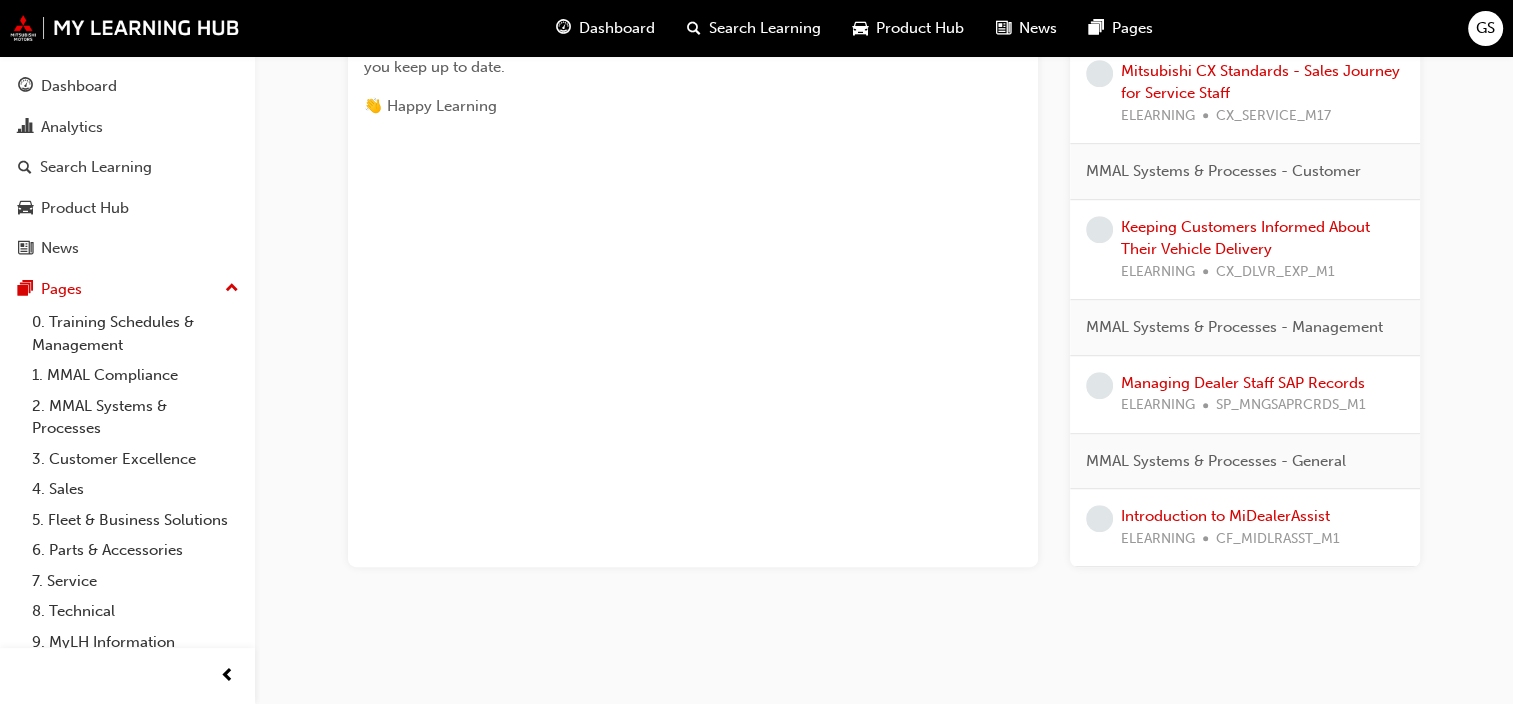 scroll, scrollTop: 1076, scrollLeft: 0, axis: vertical 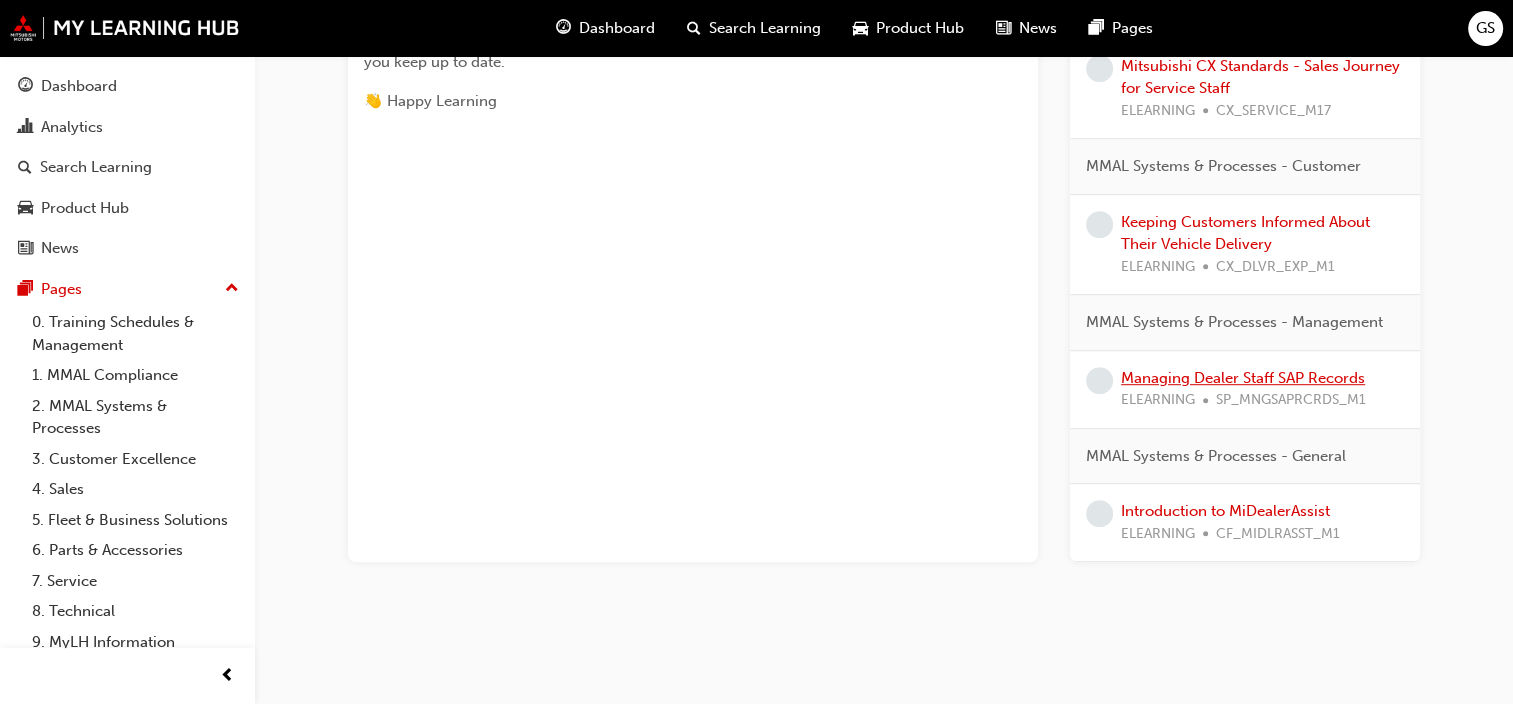 click on "Managing Dealer Staff SAP Records" at bounding box center [1243, 378] 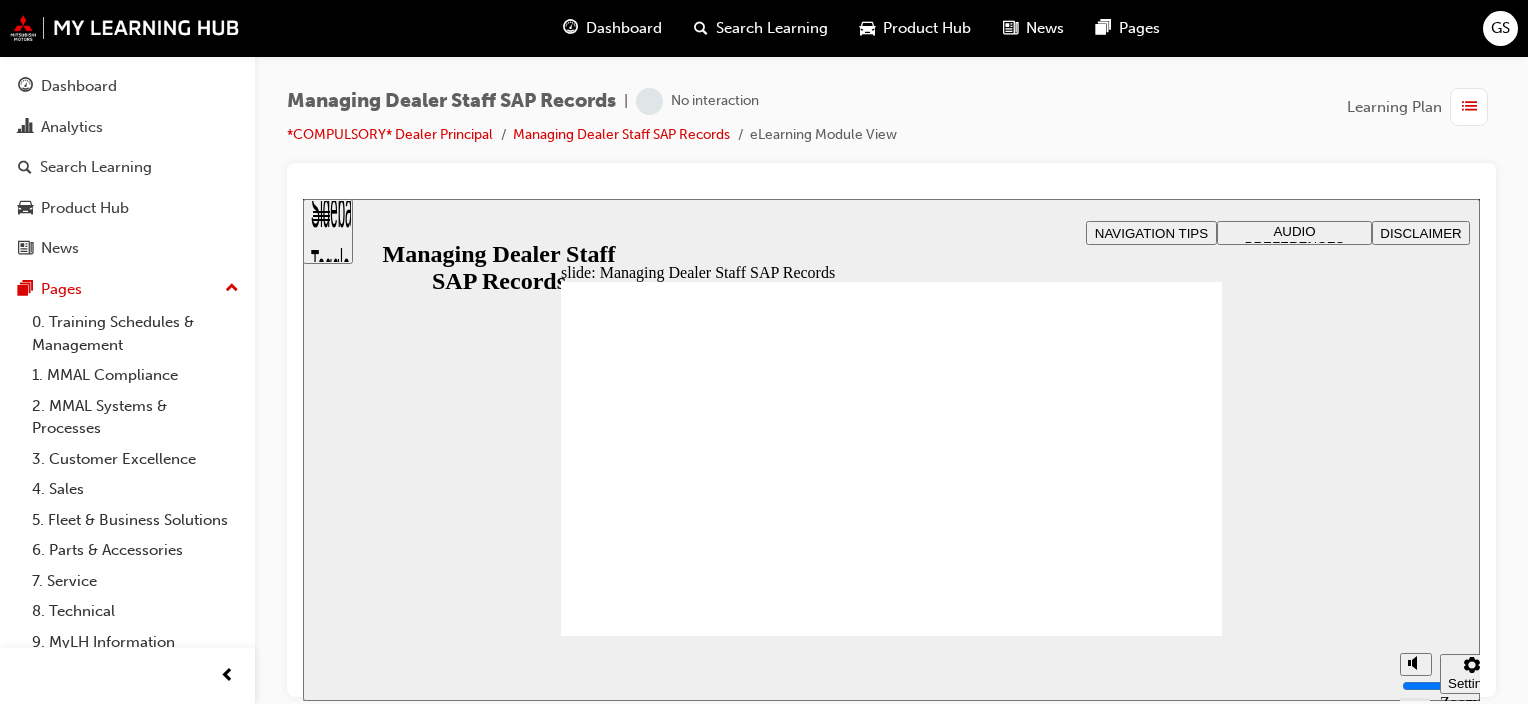scroll, scrollTop: 0, scrollLeft: 0, axis: both 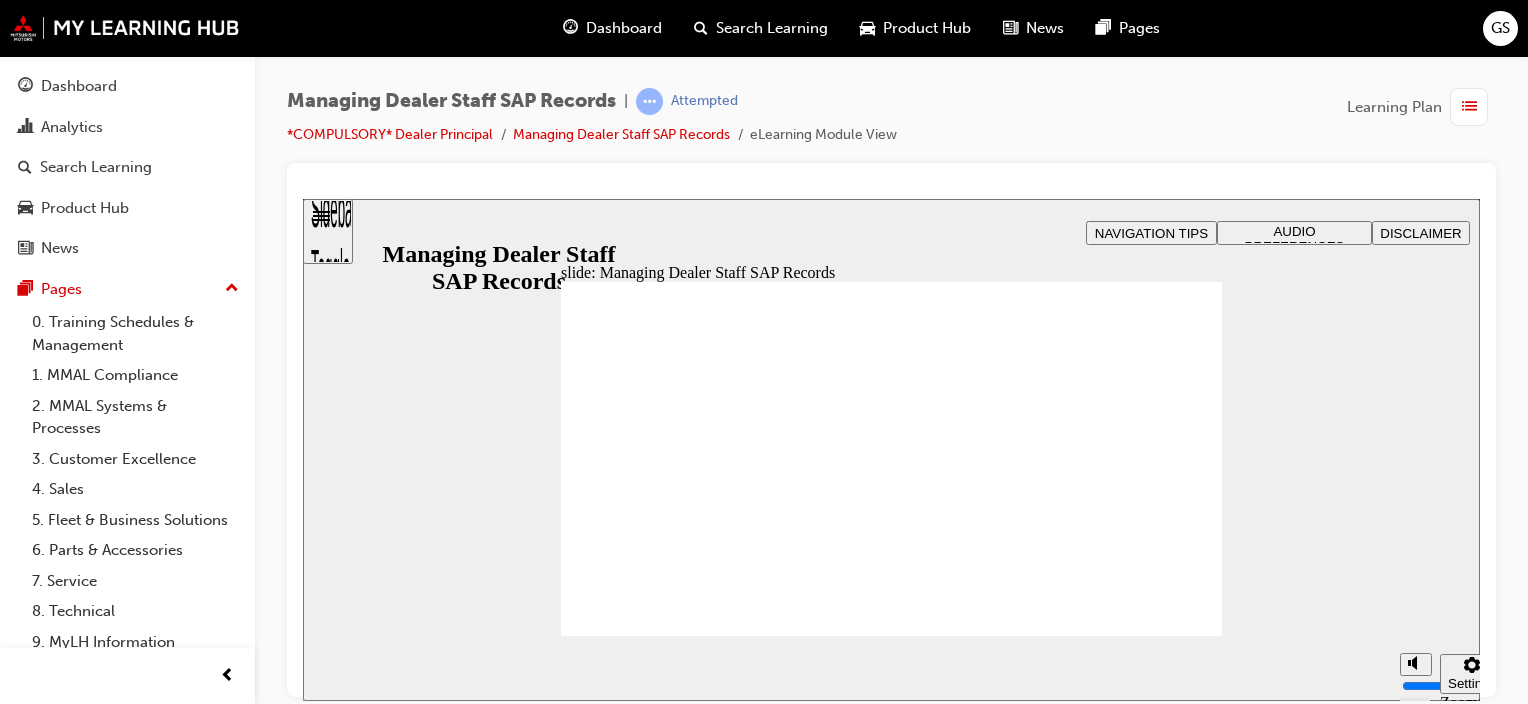 click 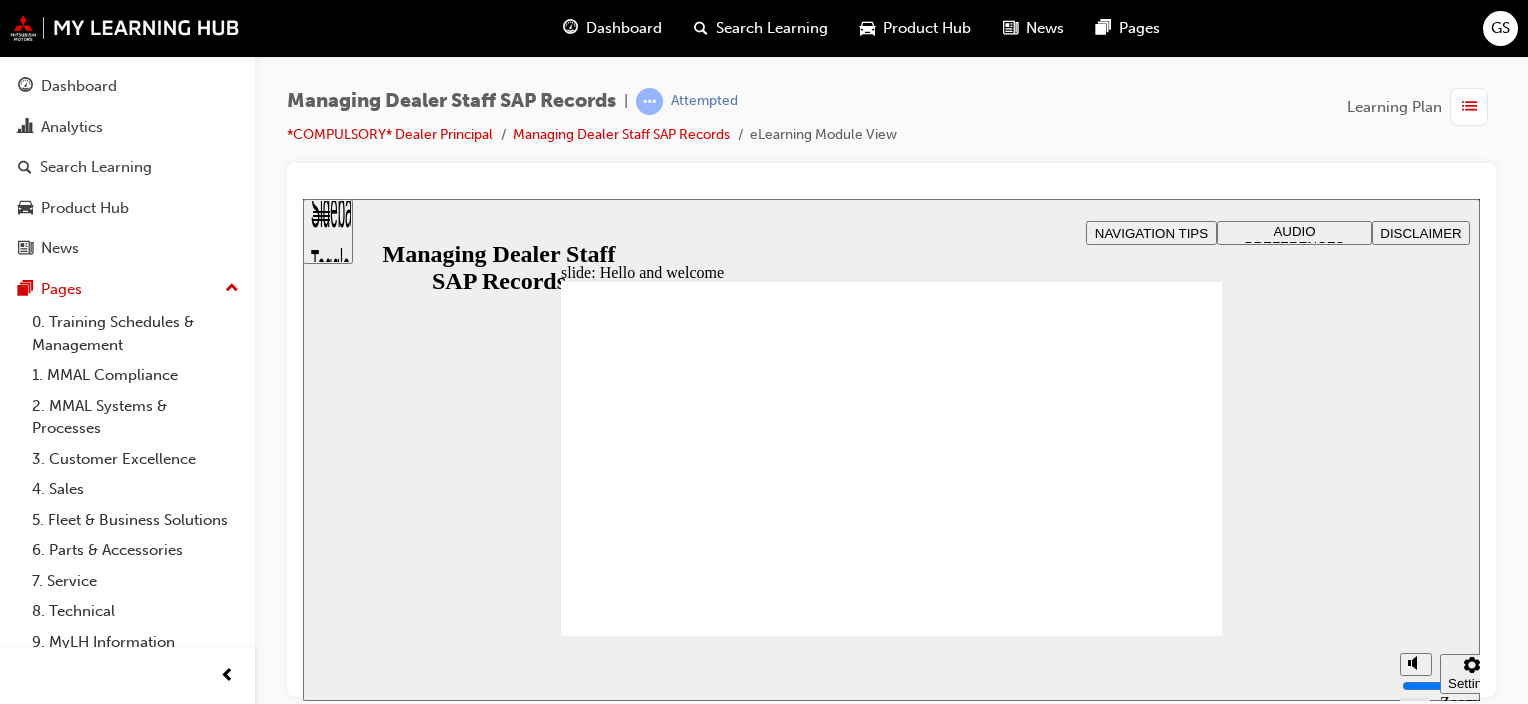 click 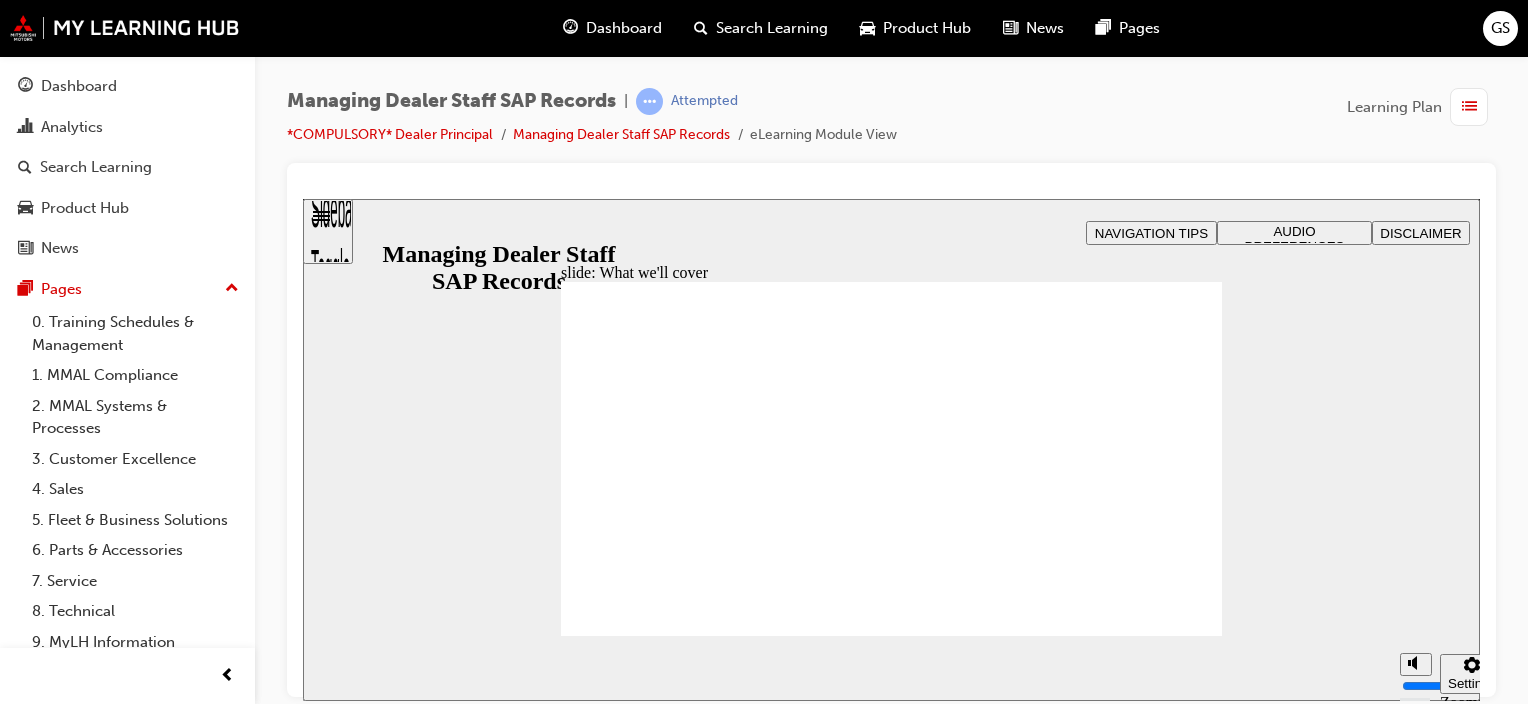 click 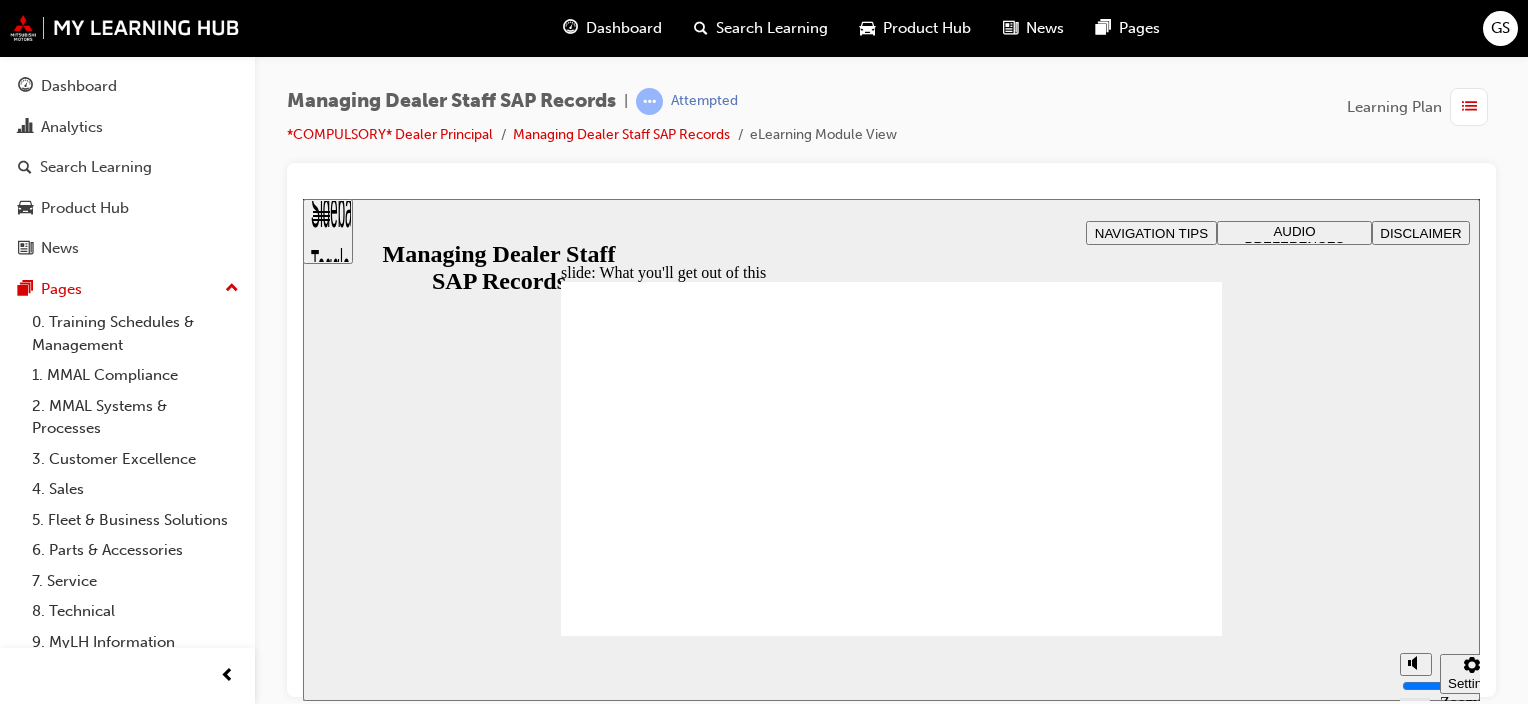 click 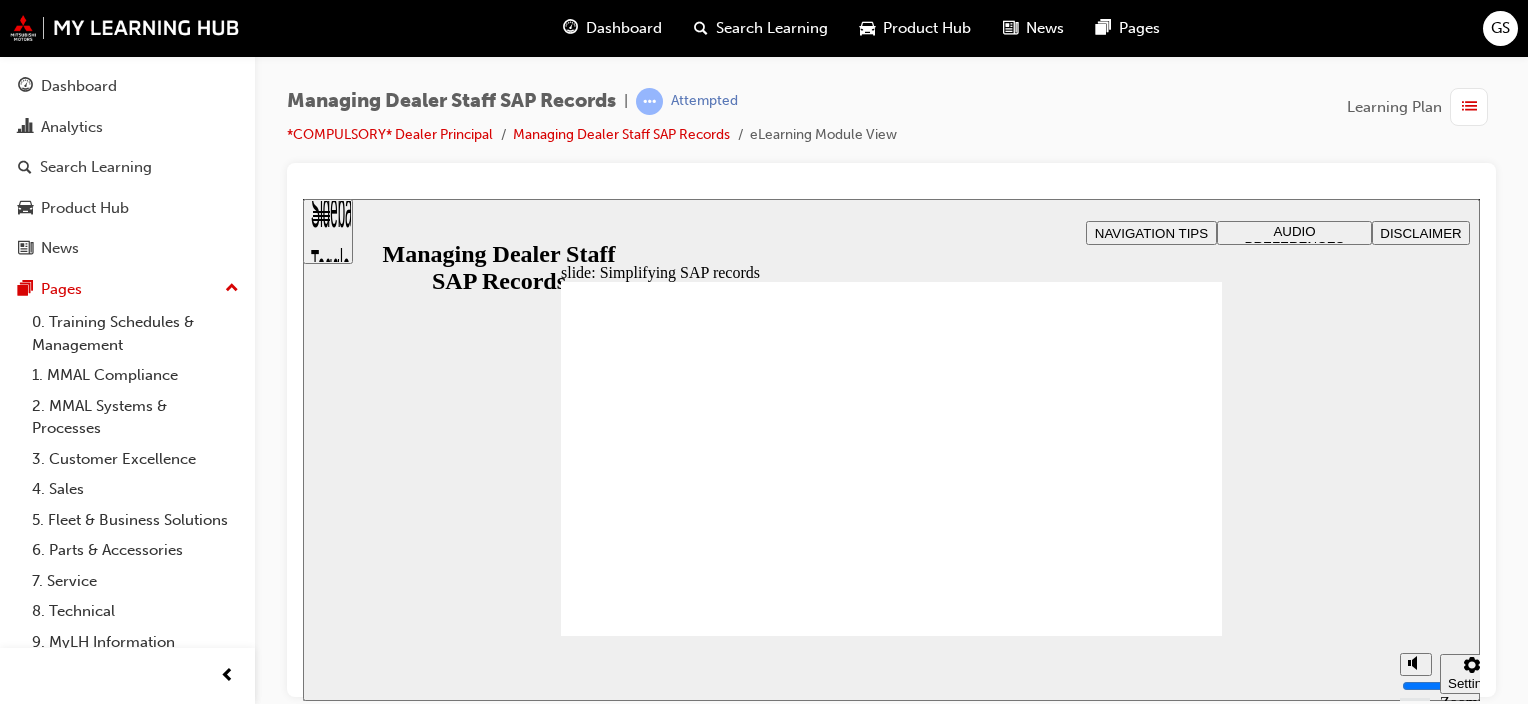 click 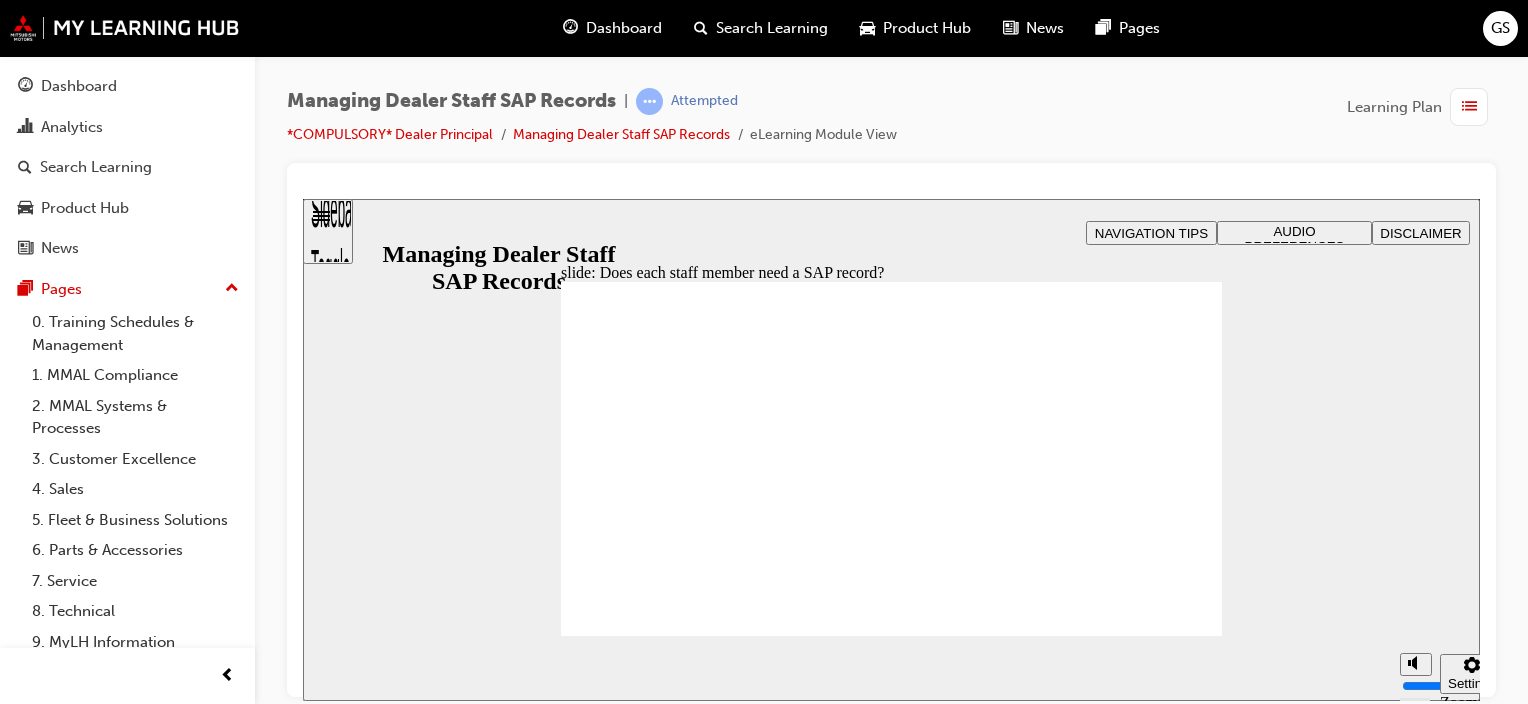 click 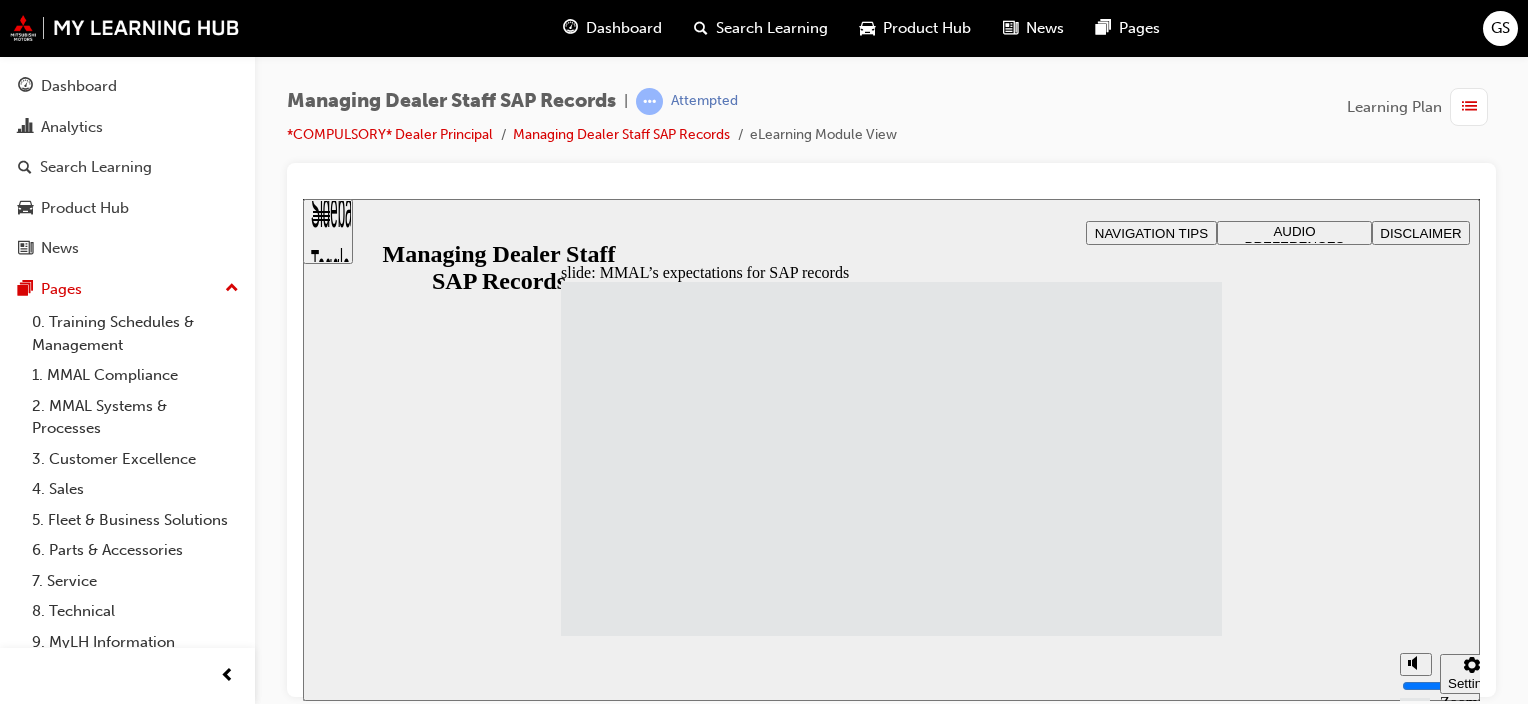 click 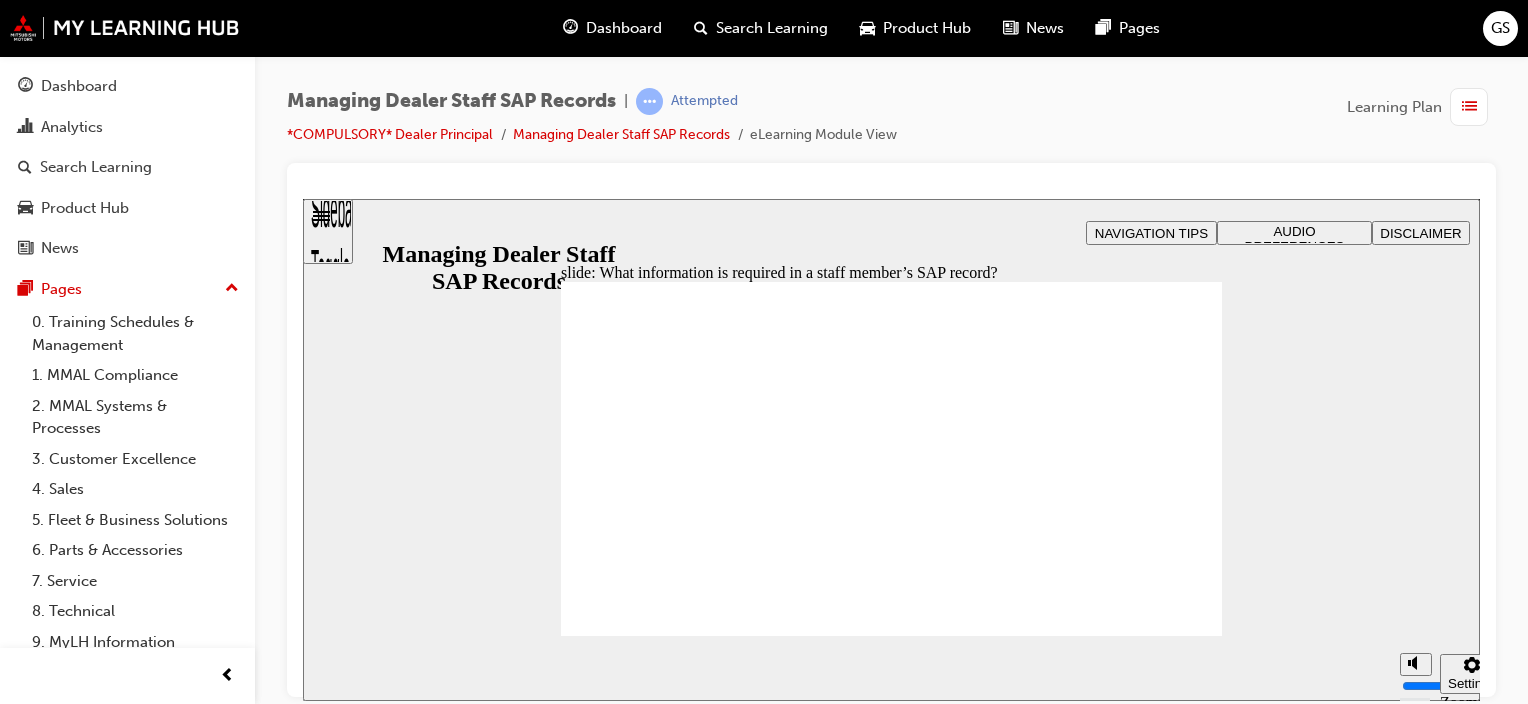 click 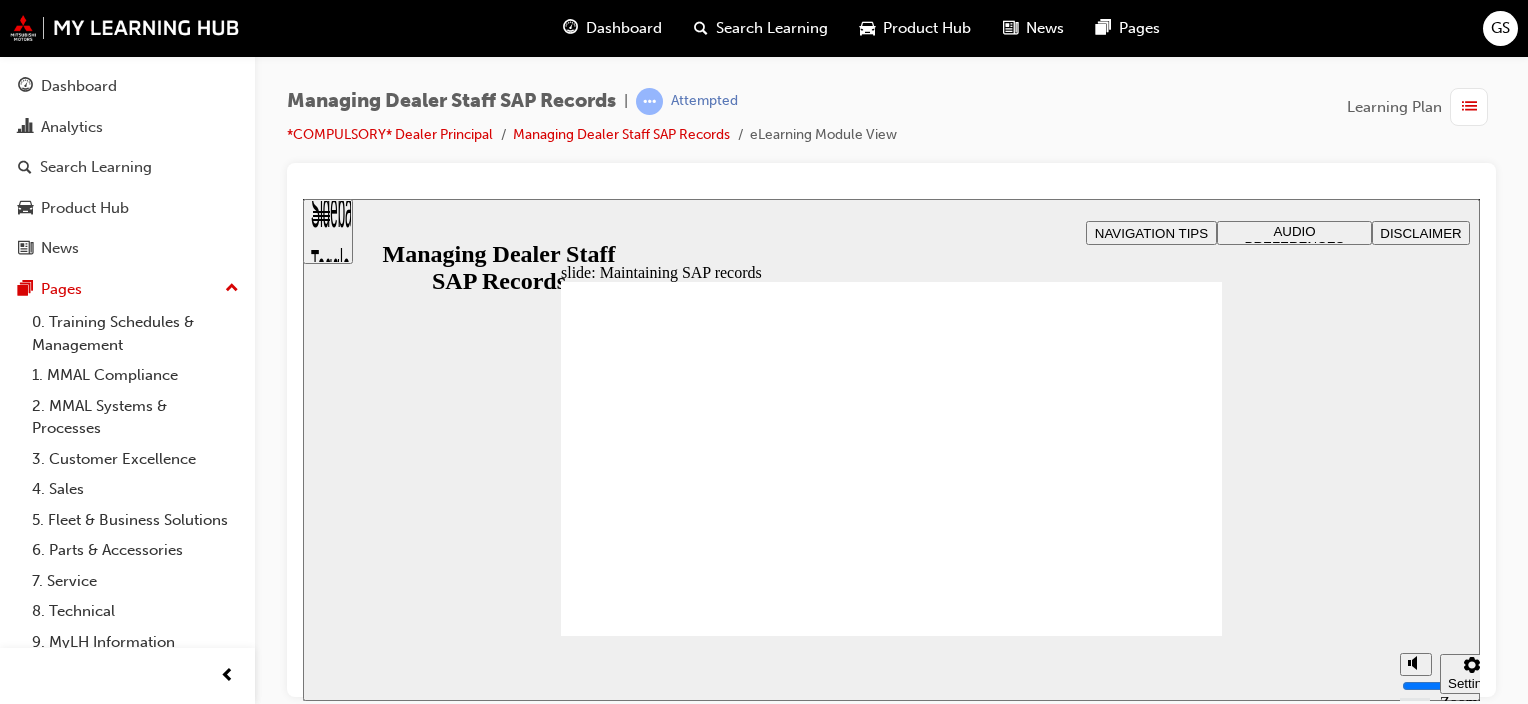 click 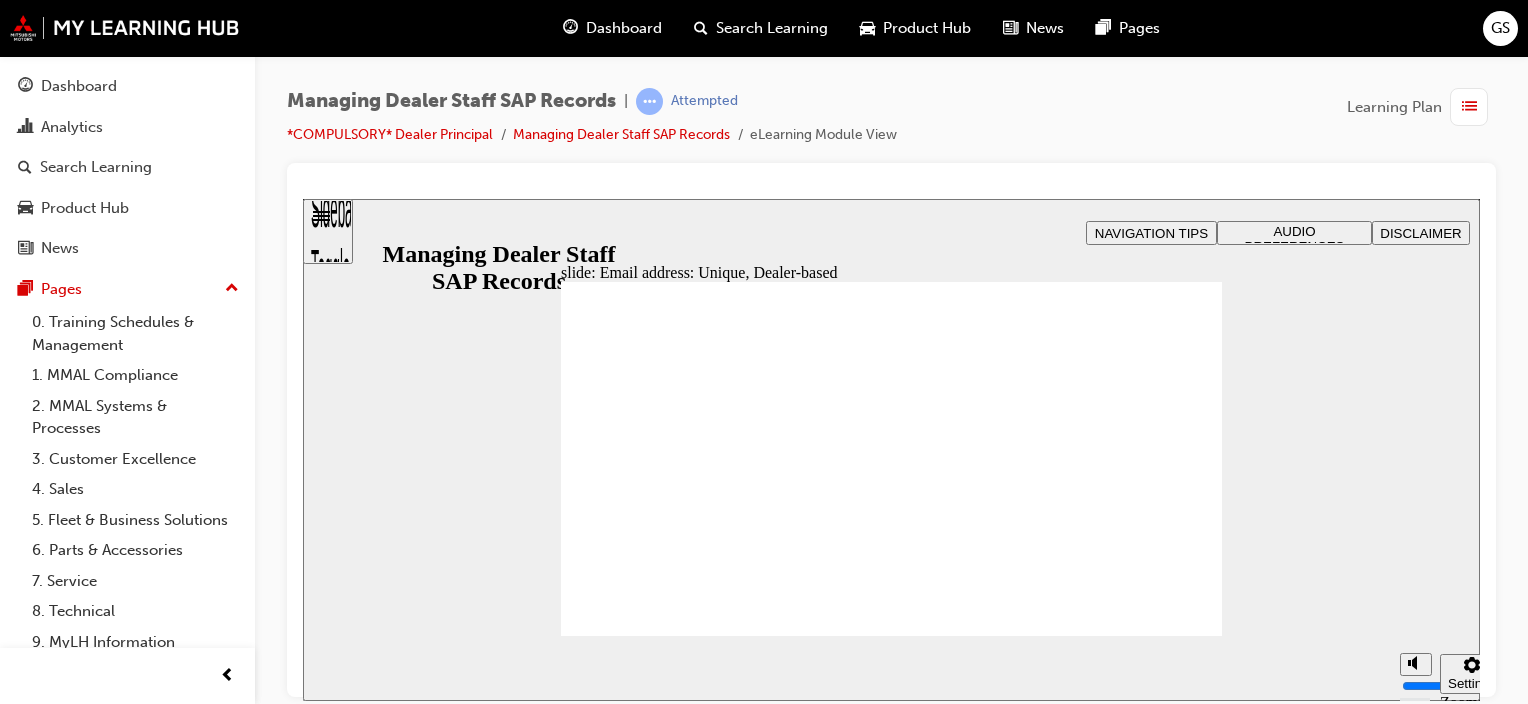 click 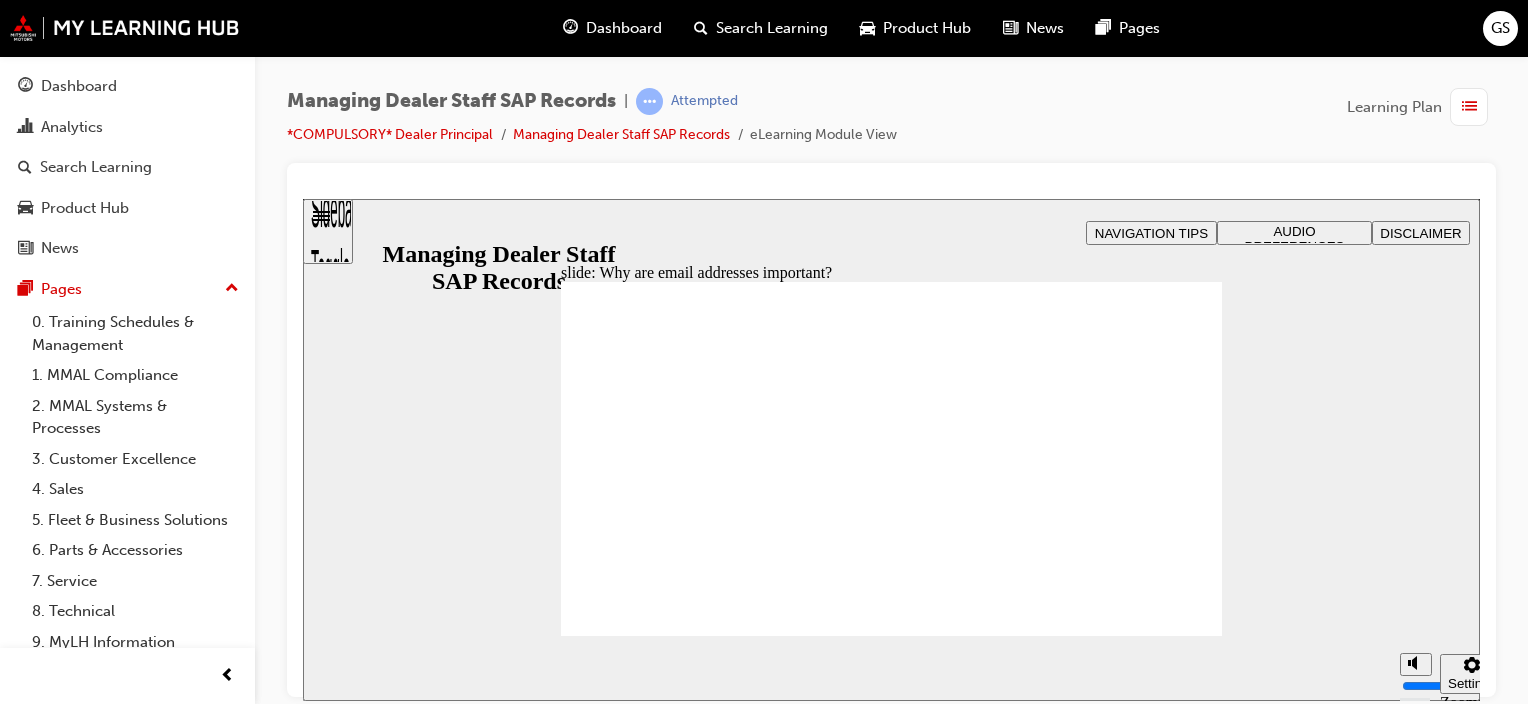 click 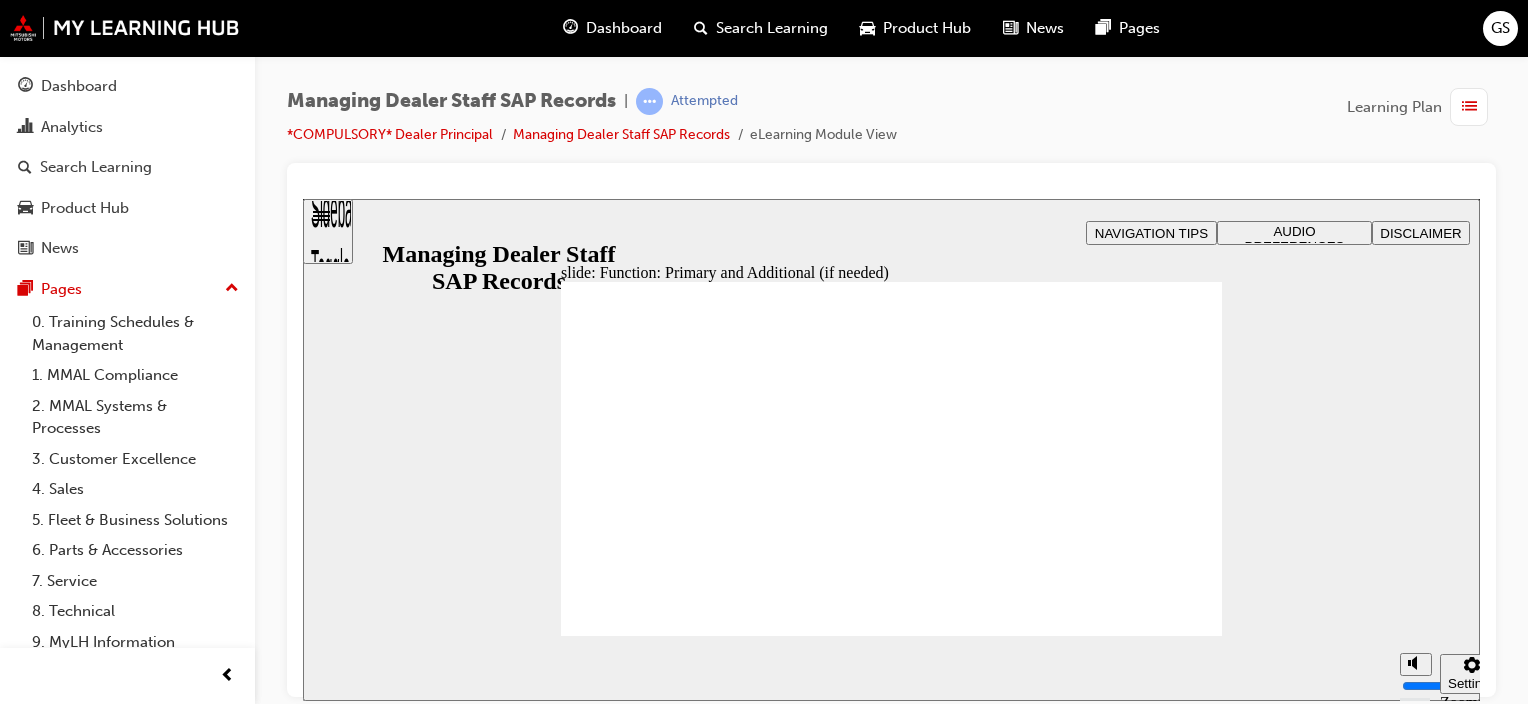 click 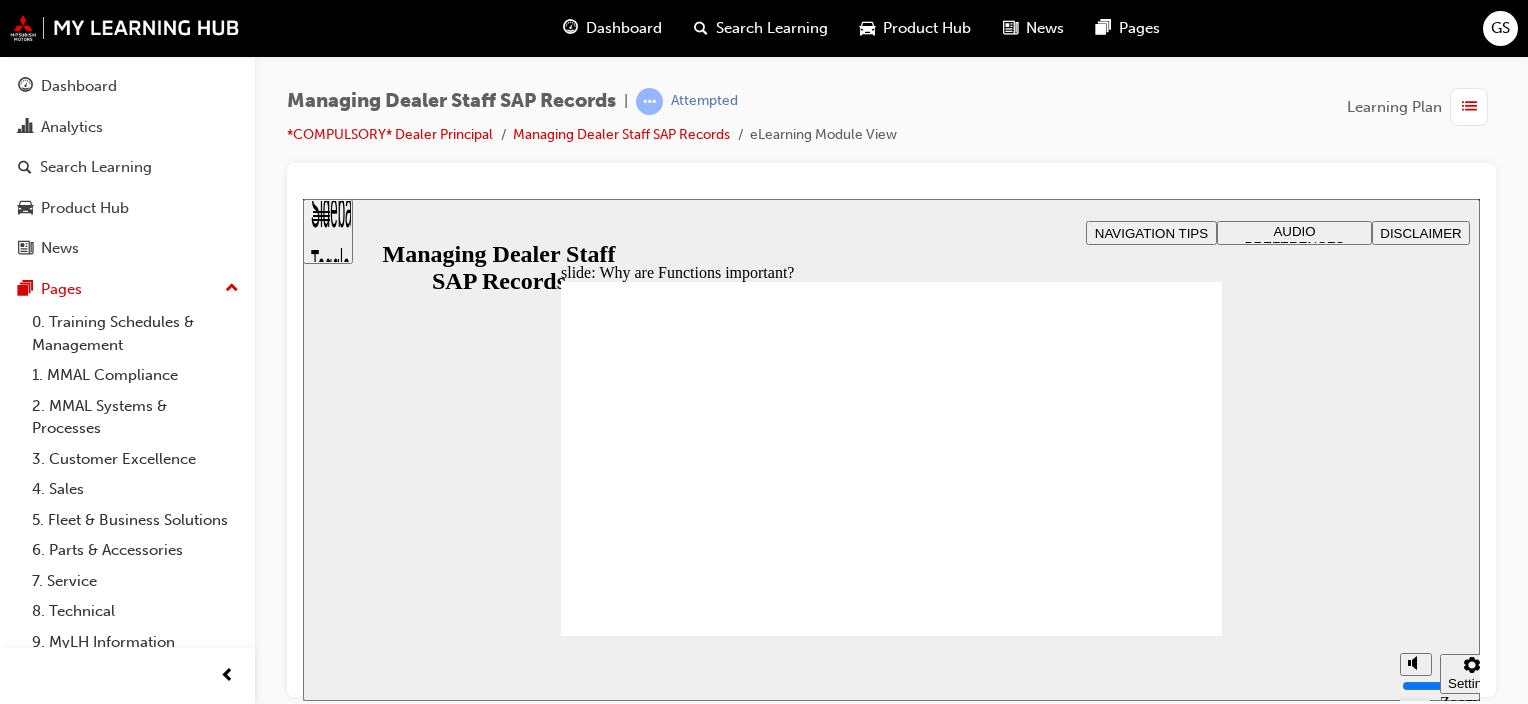click 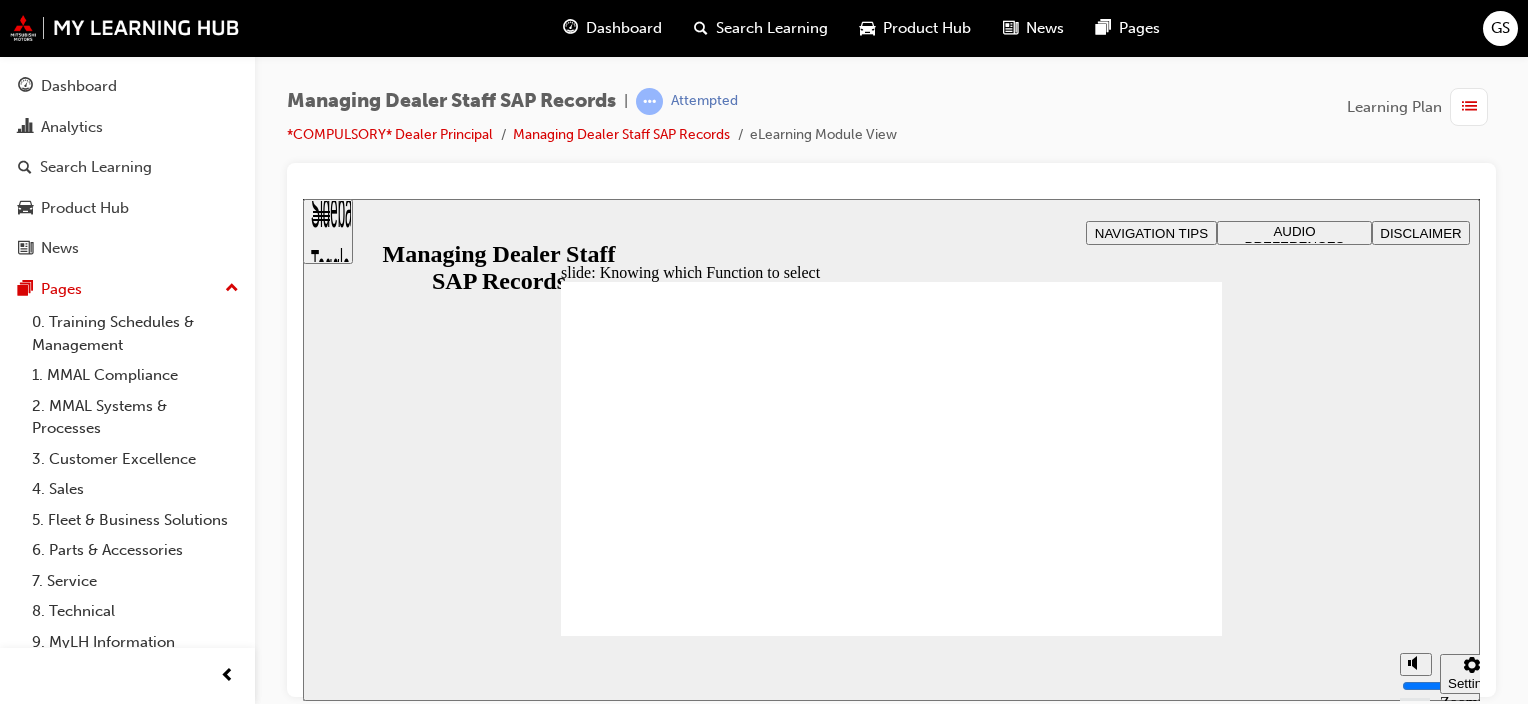 click 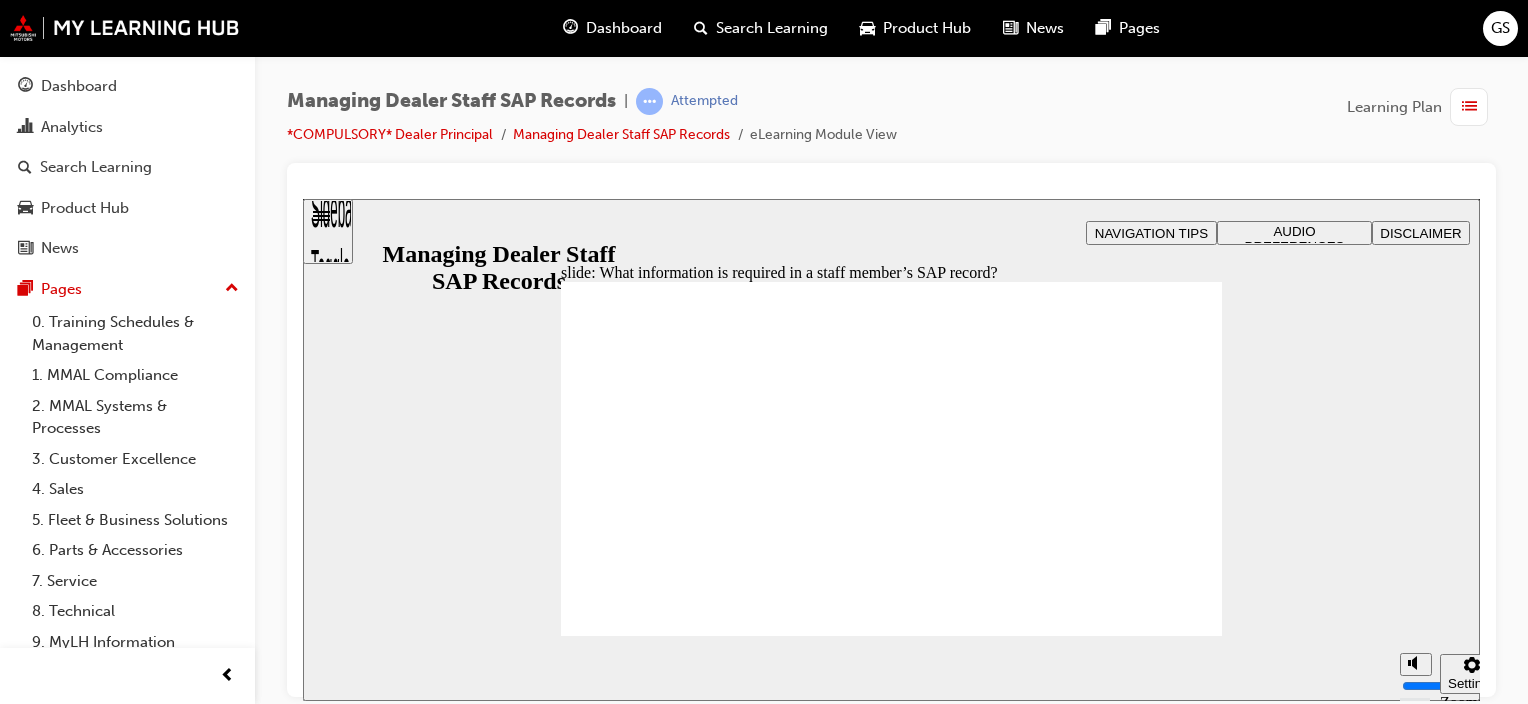 click 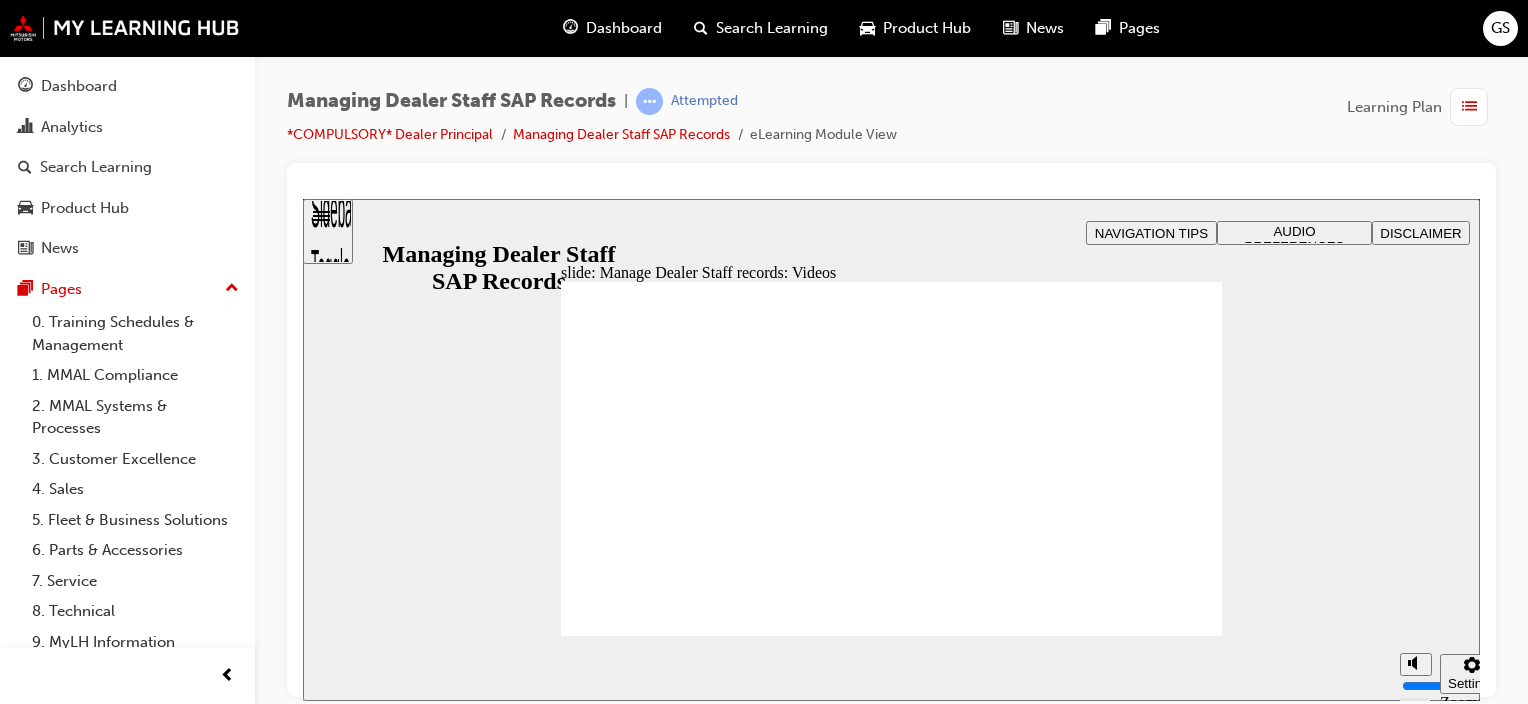 click 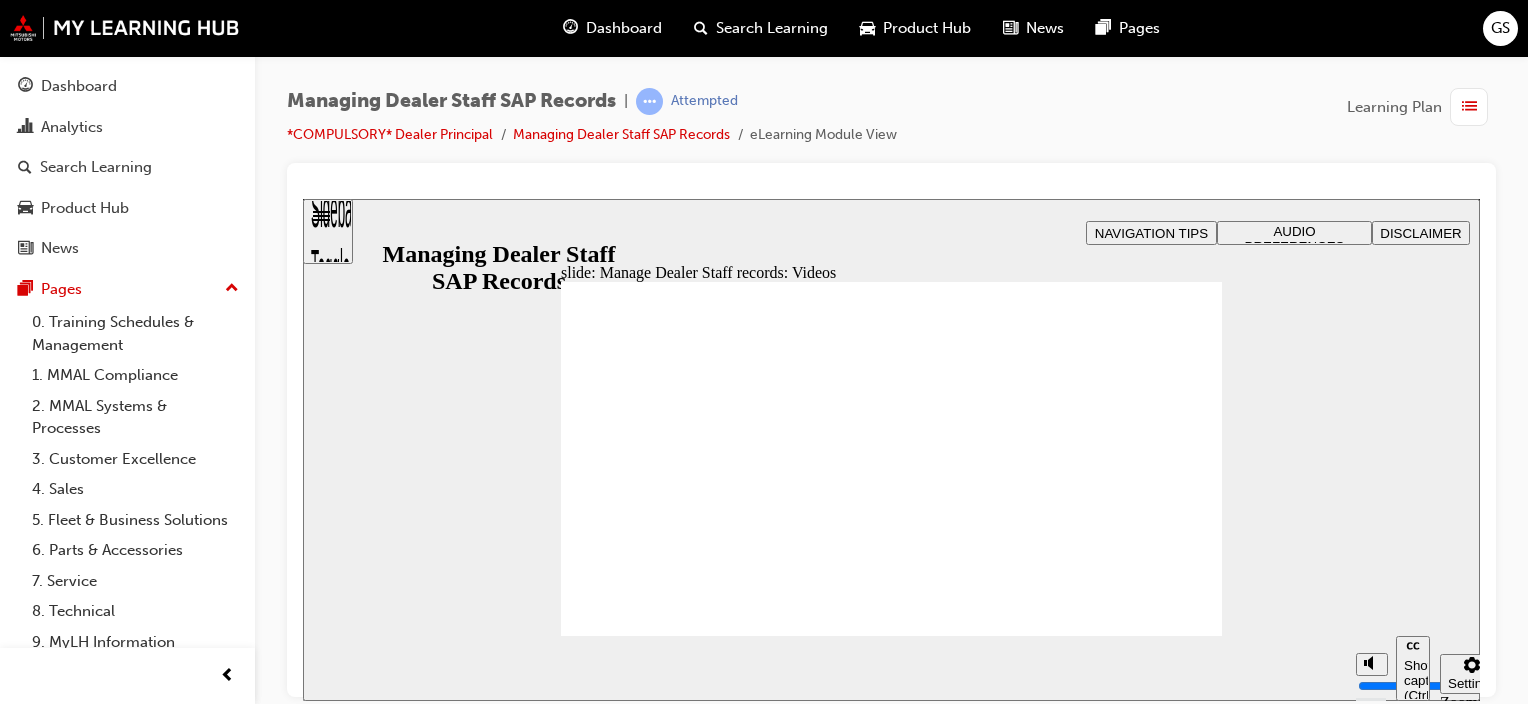type on "123" 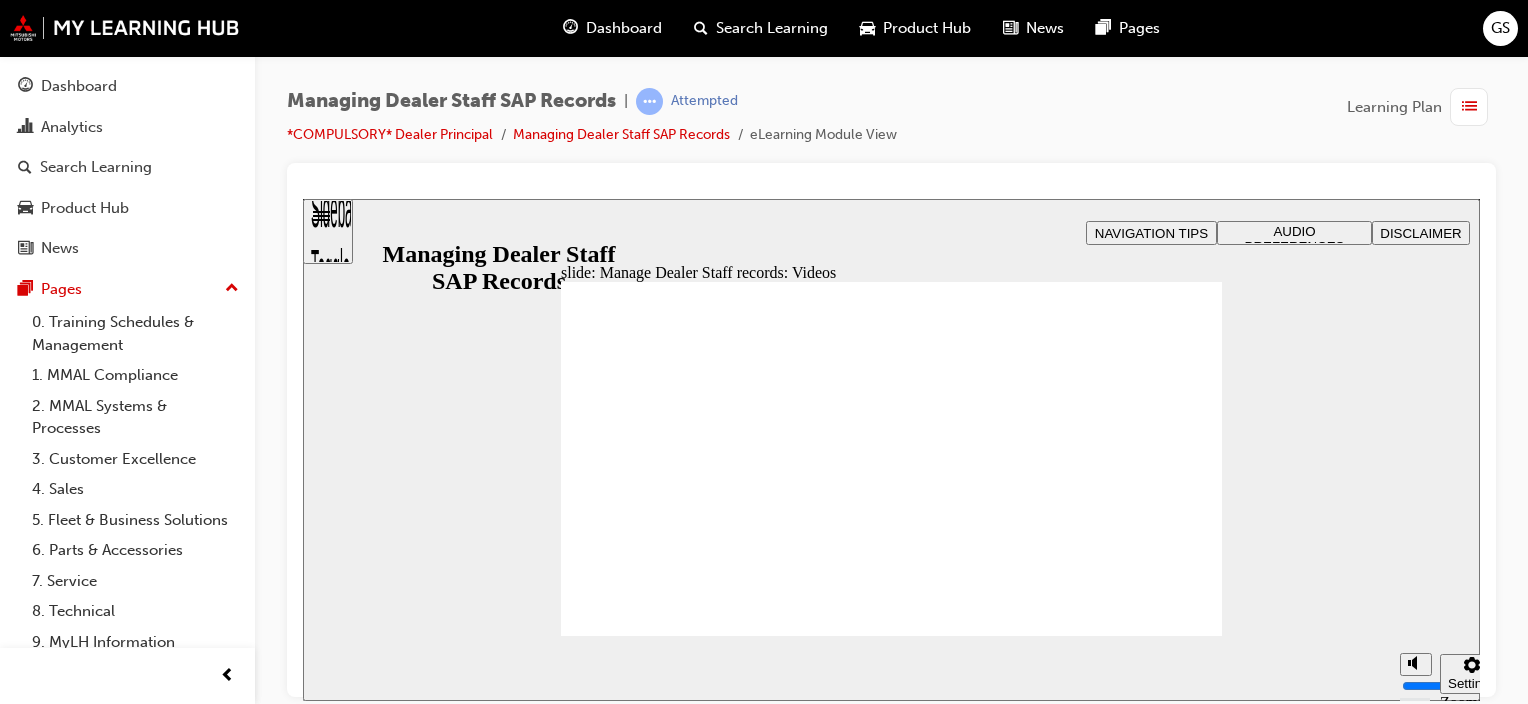 click 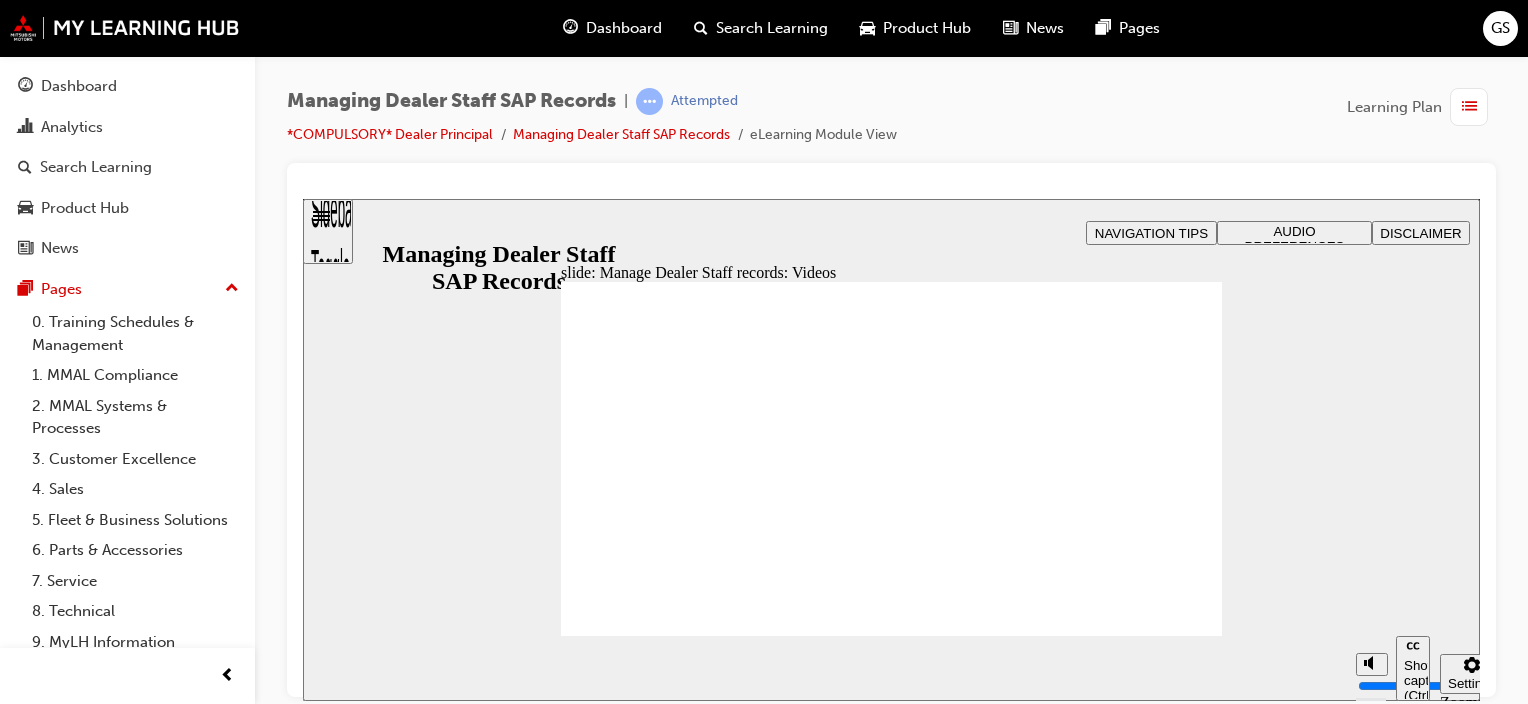 type on "127" 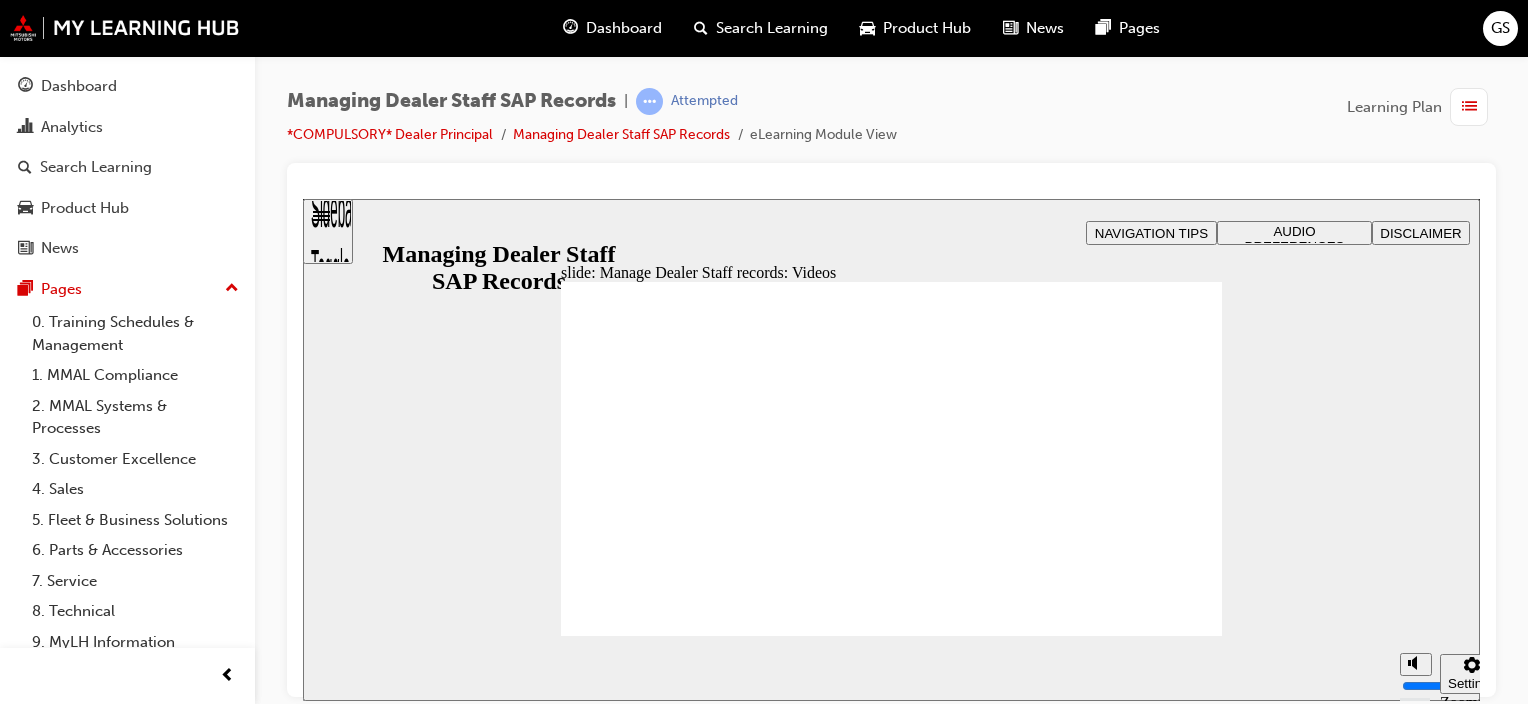 click 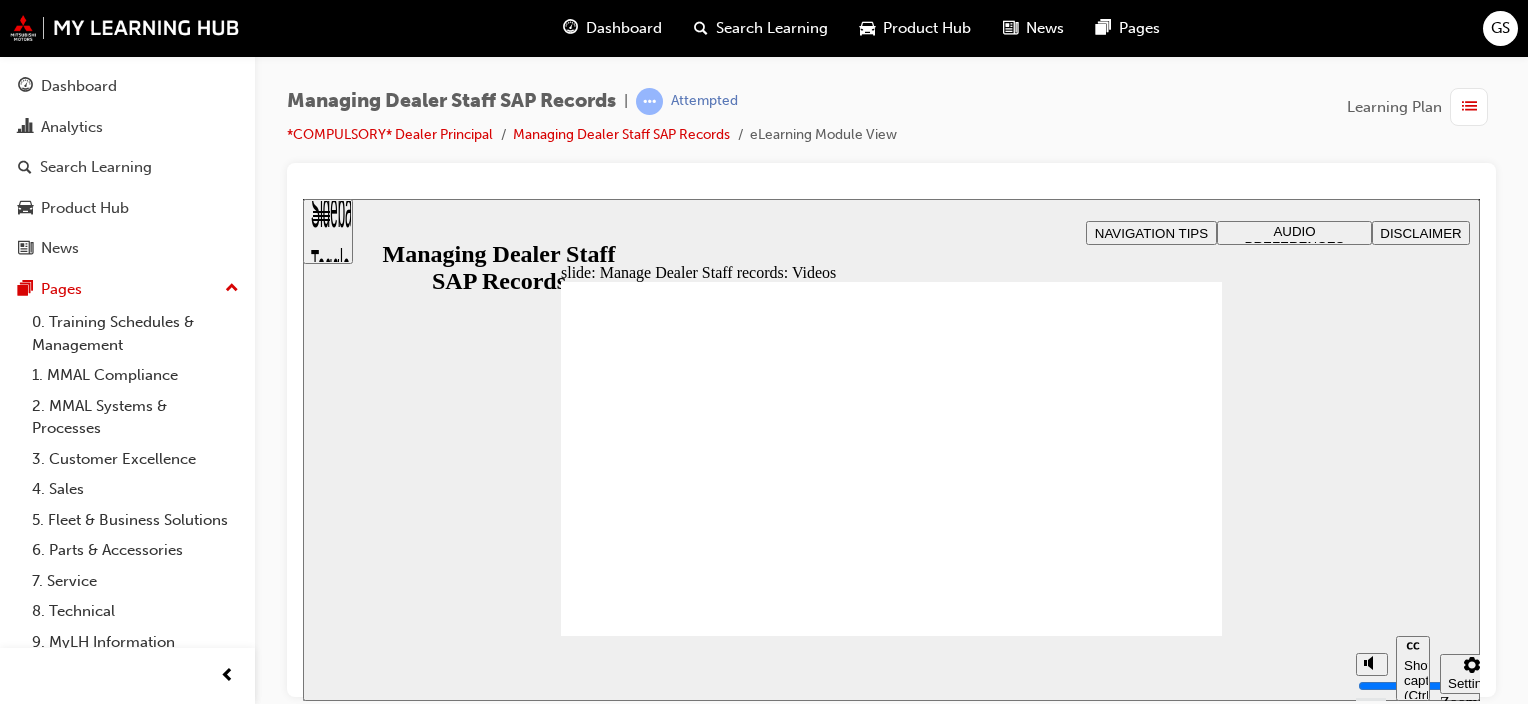type on "254" 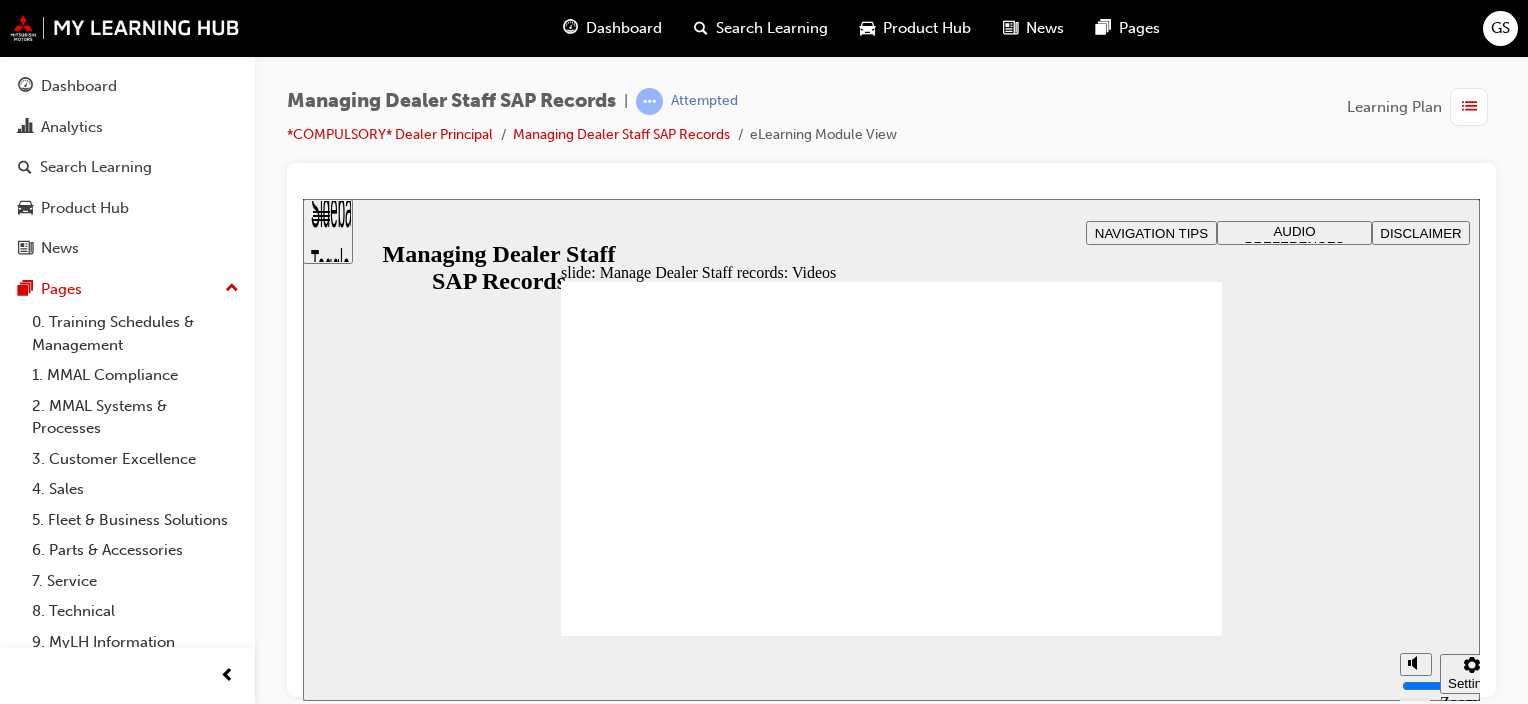 click 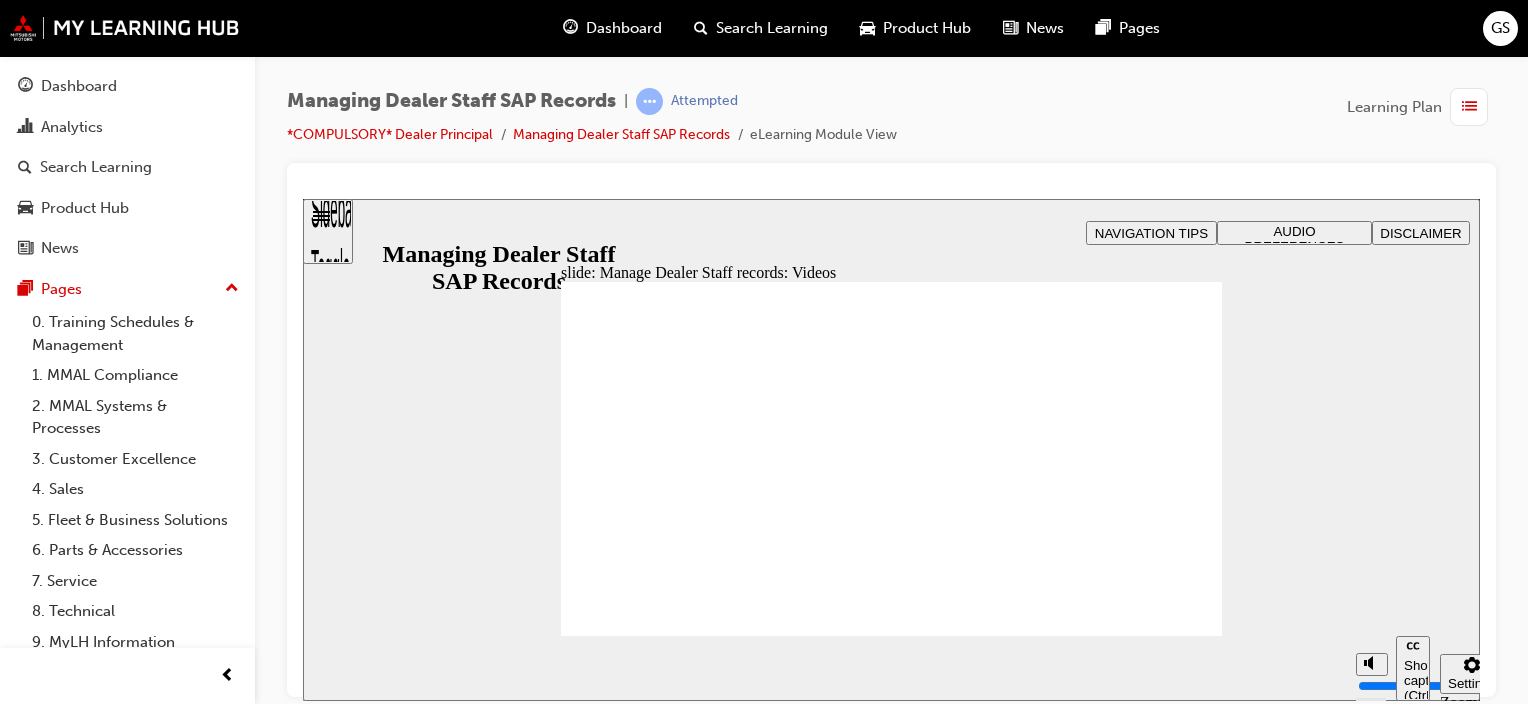 type on "75" 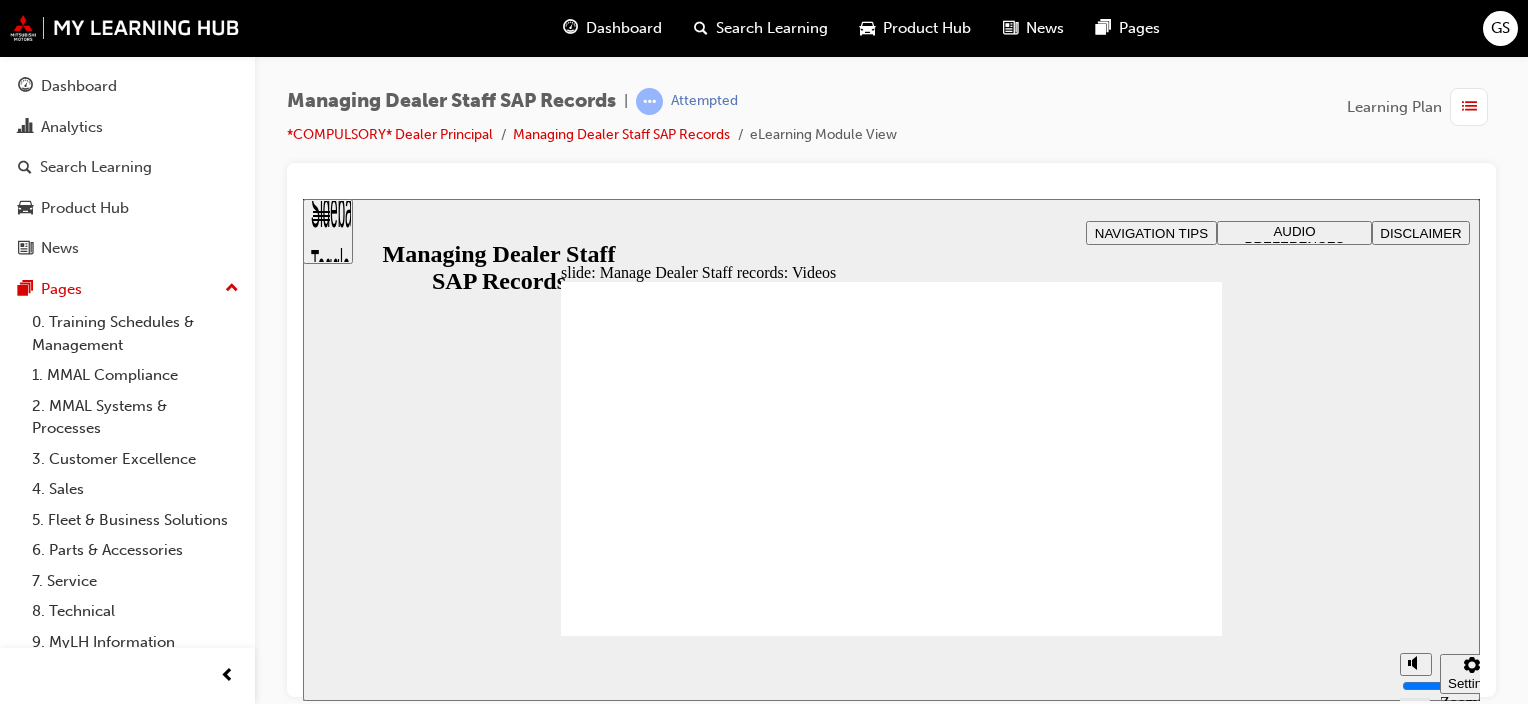 click 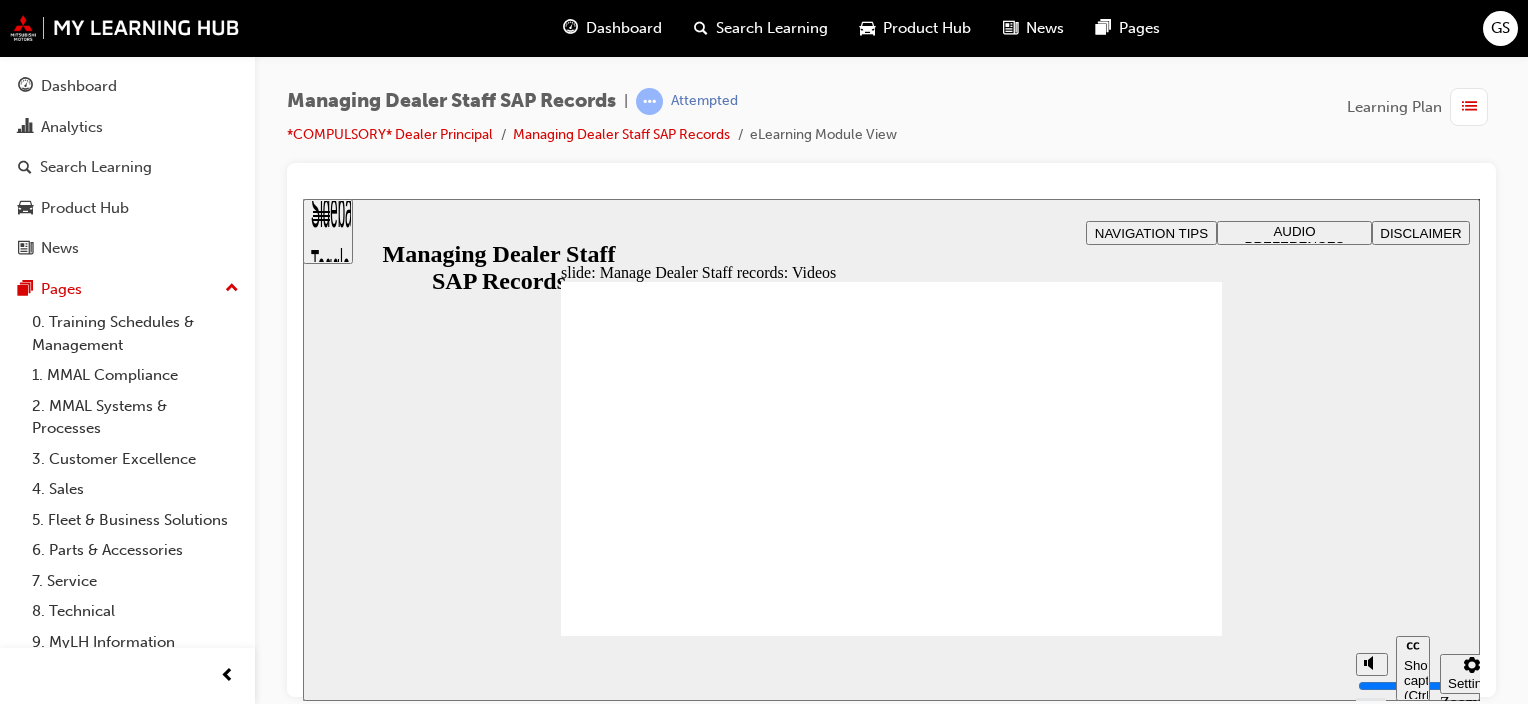 type on "144" 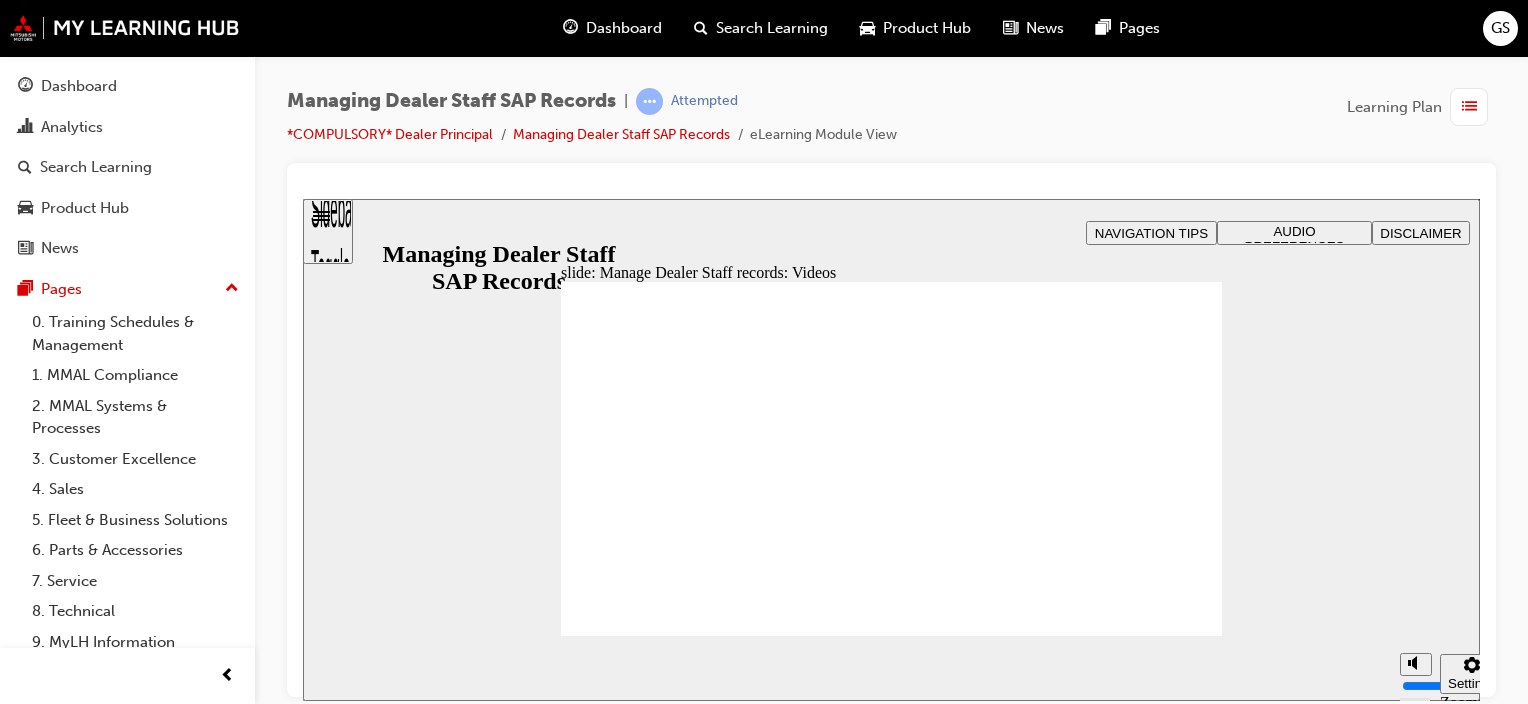 click 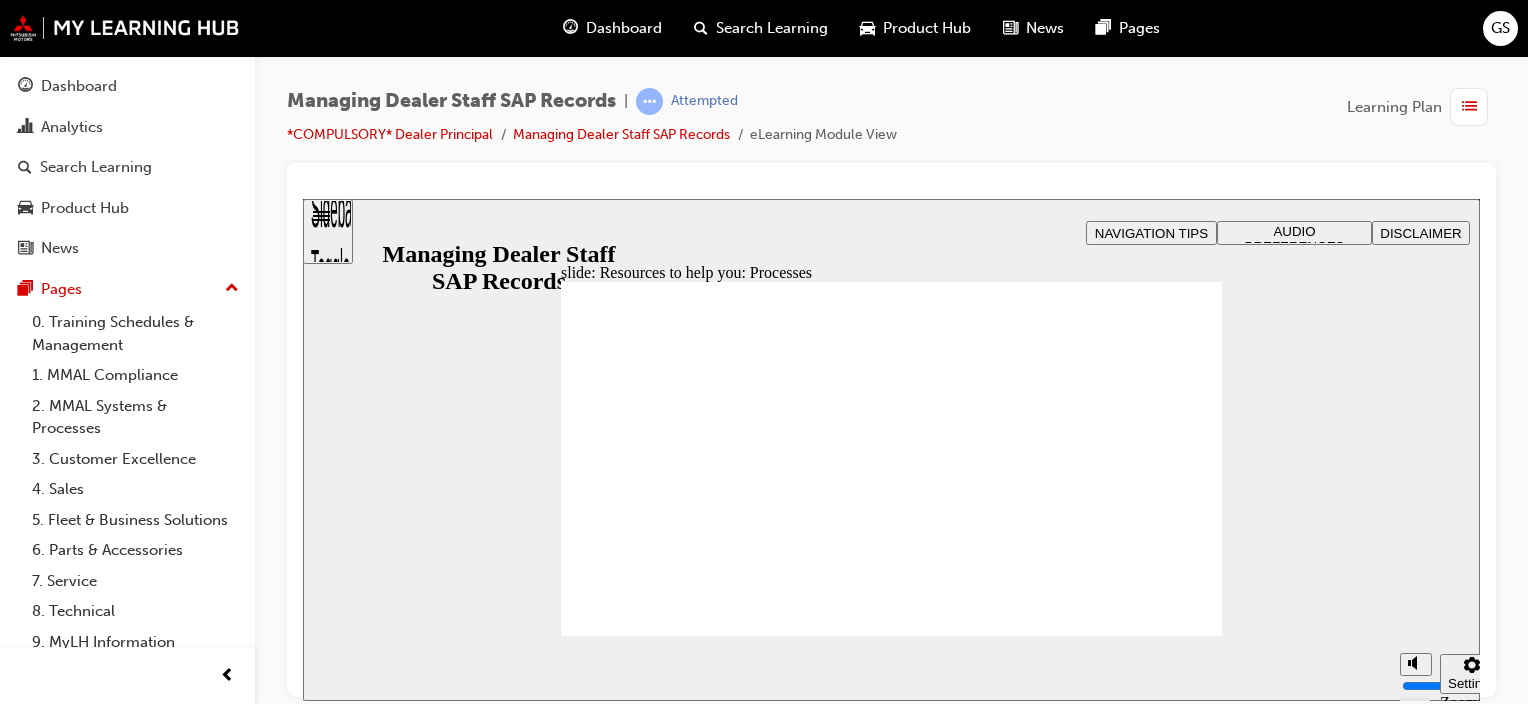 click 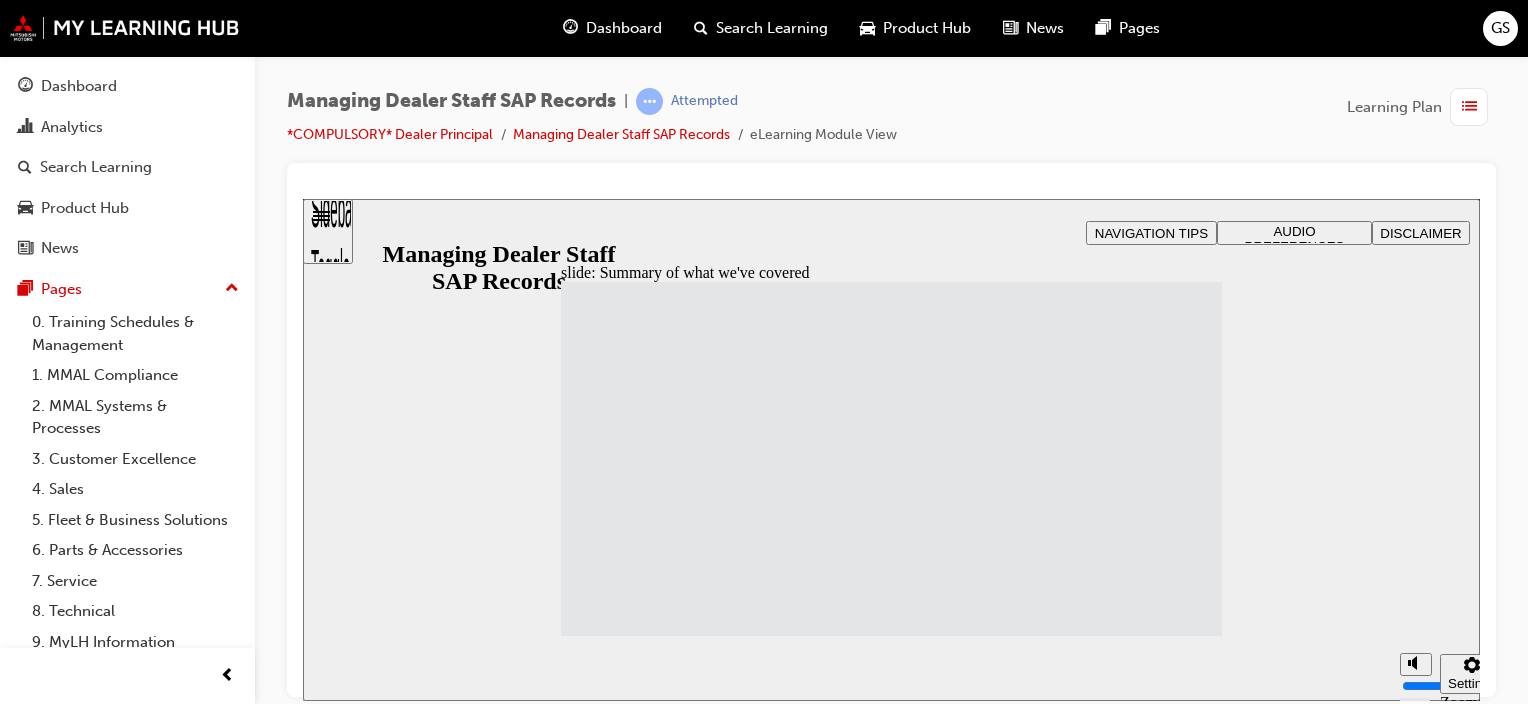 click 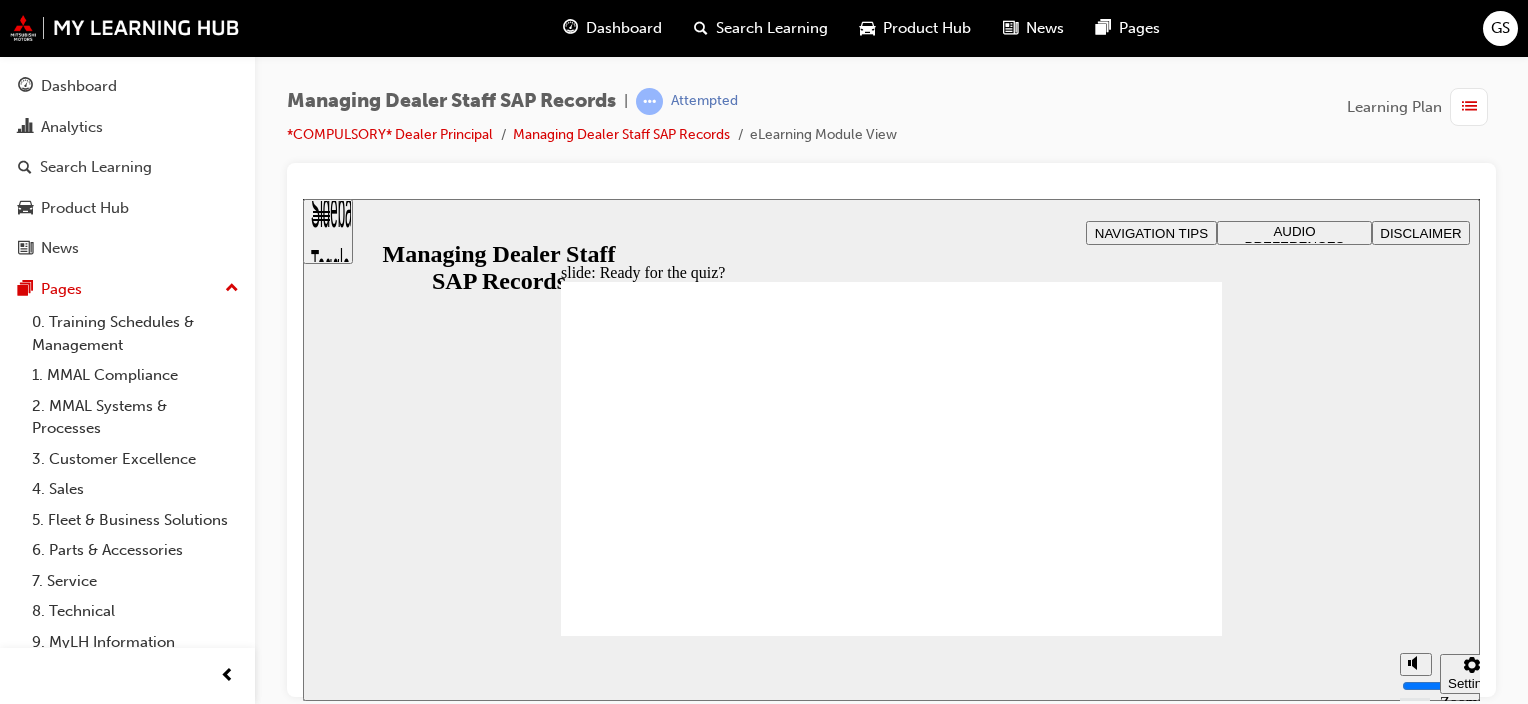 click 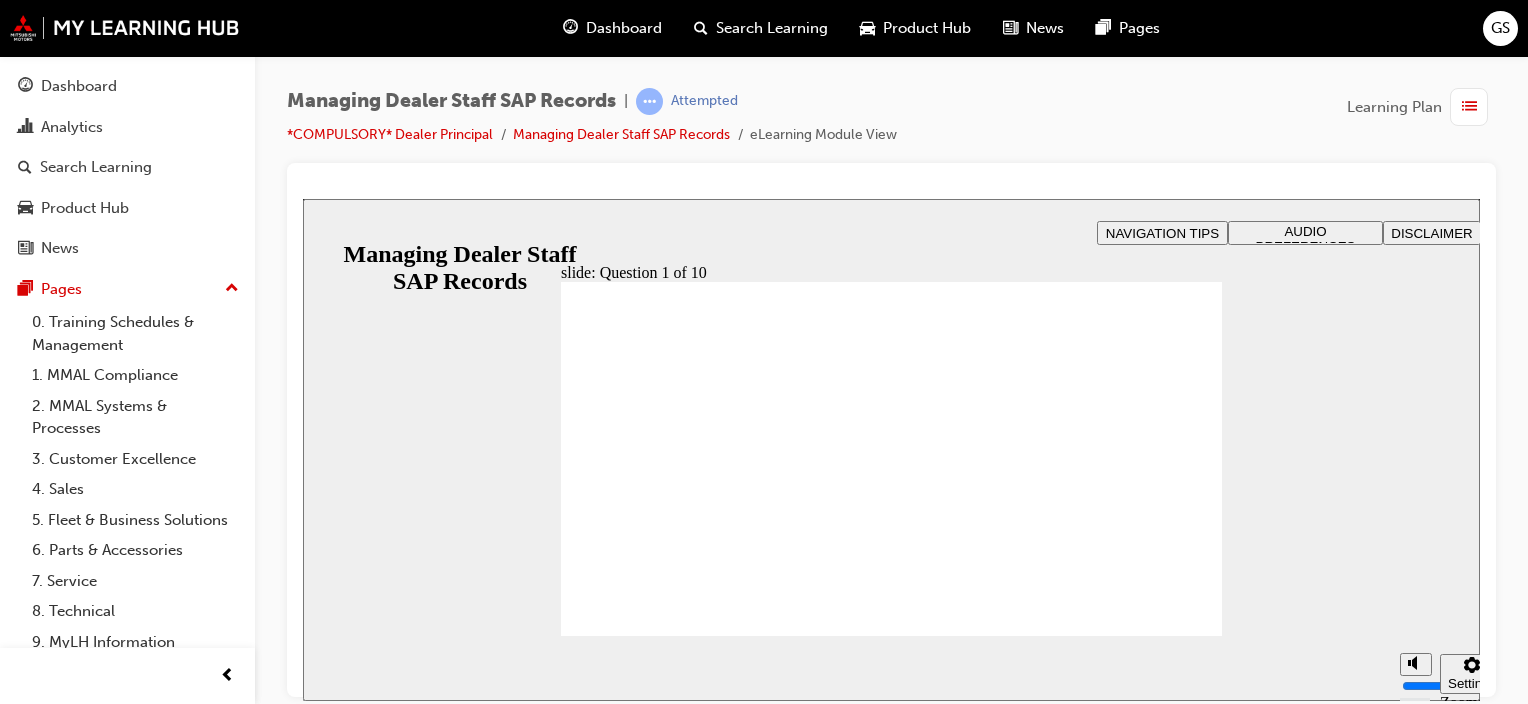 checkbox on "true" 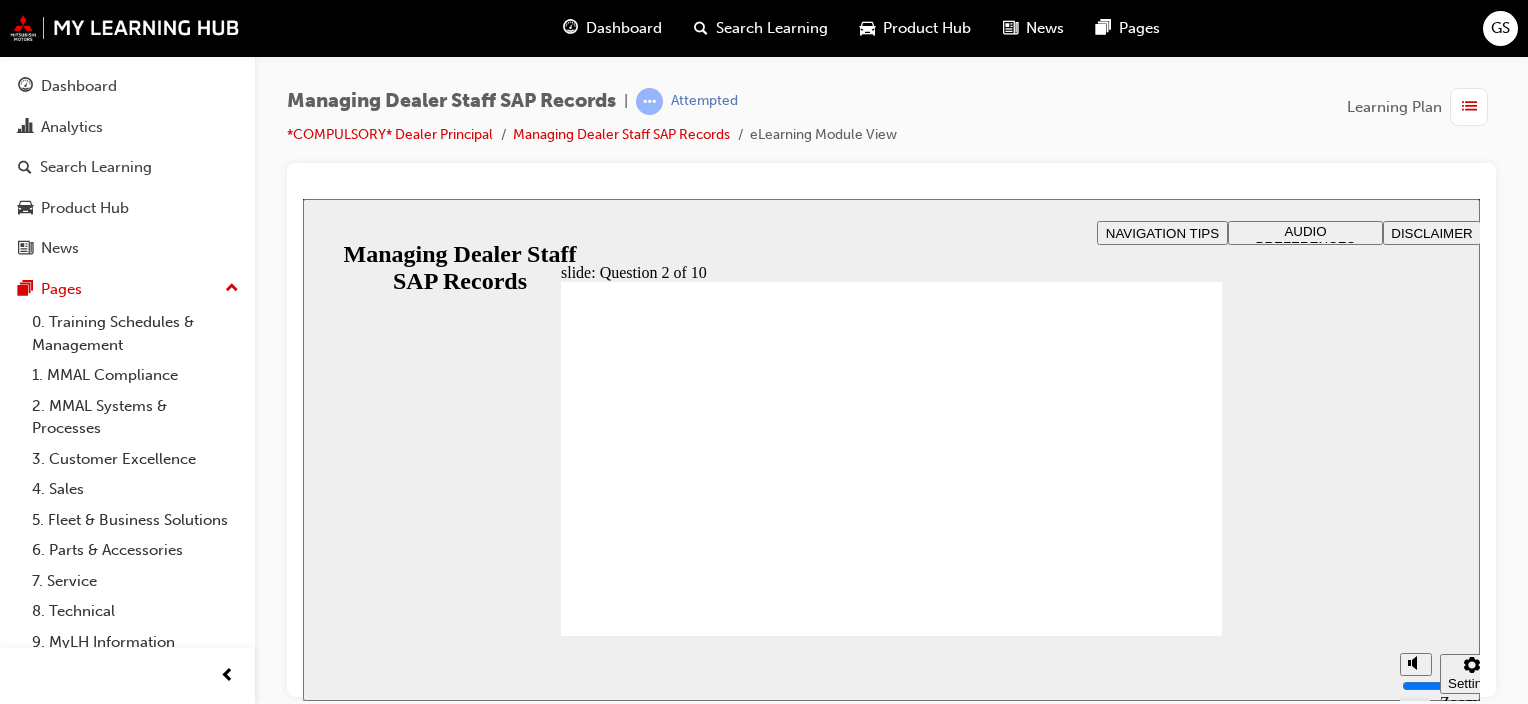 radio on "true" 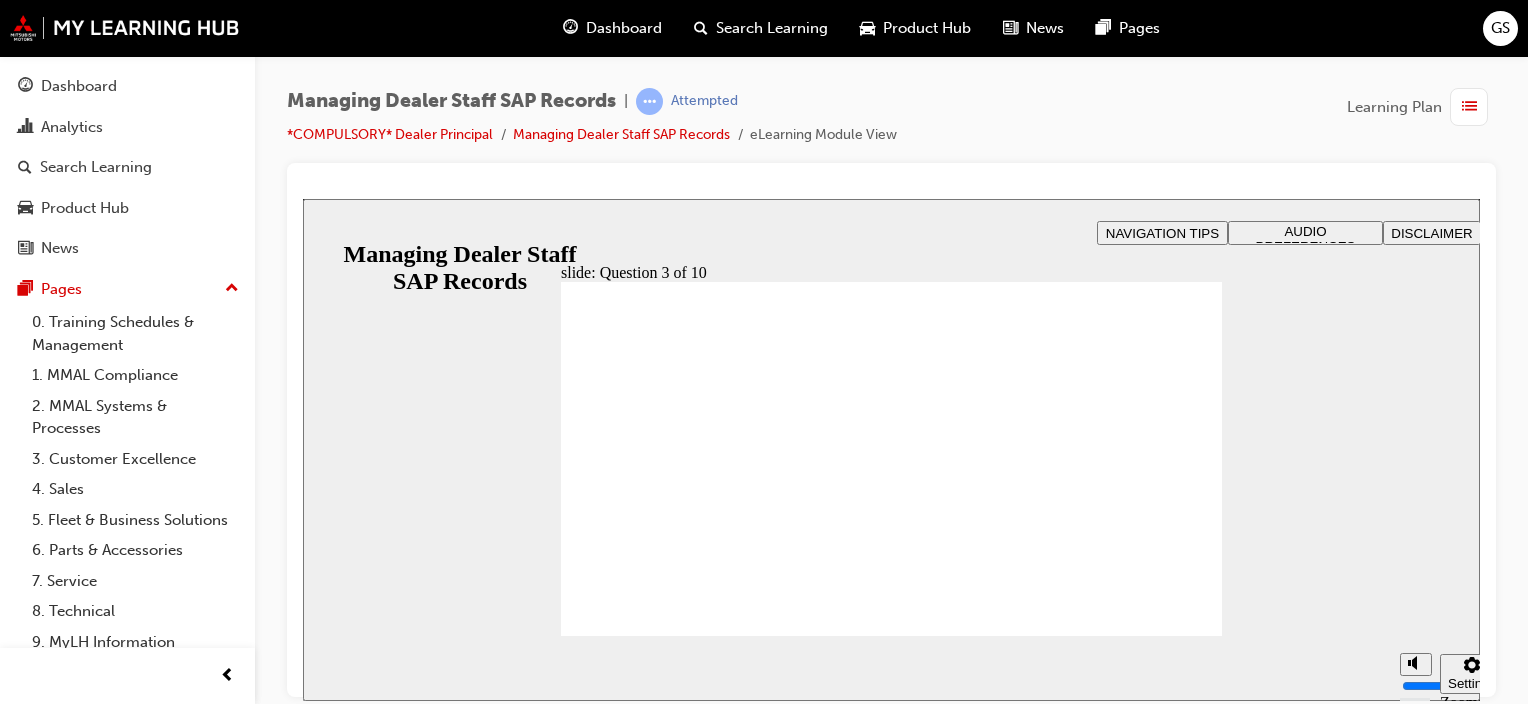 radio on "true" 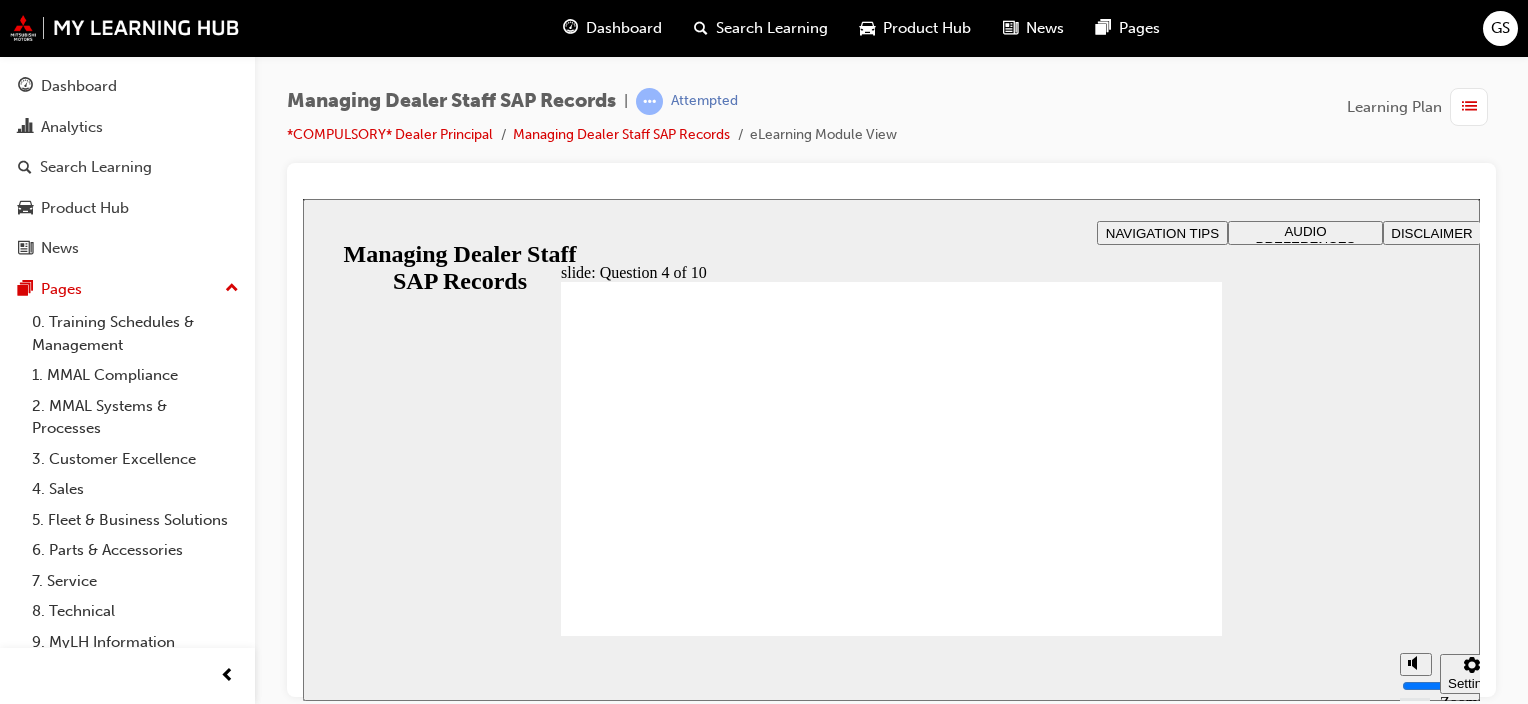 checkbox on "true" 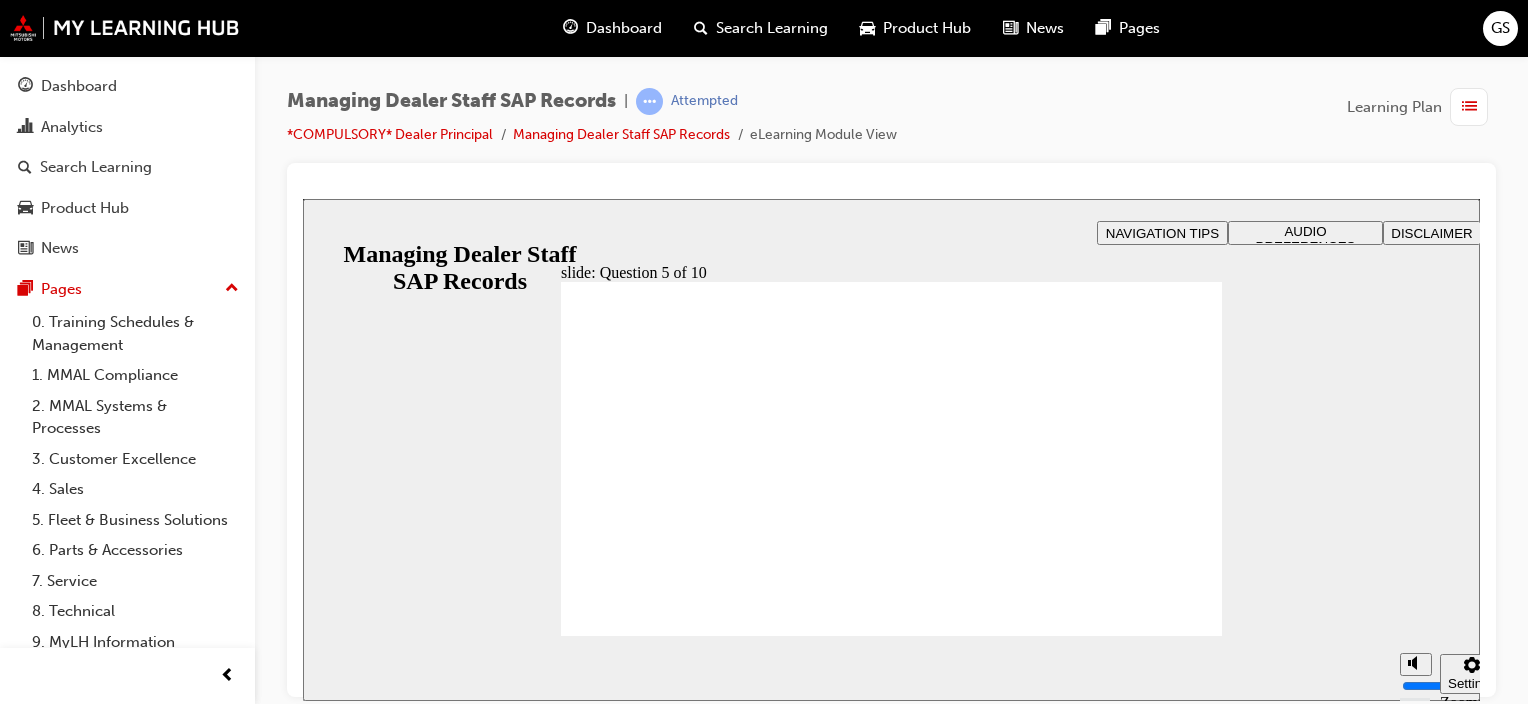 click 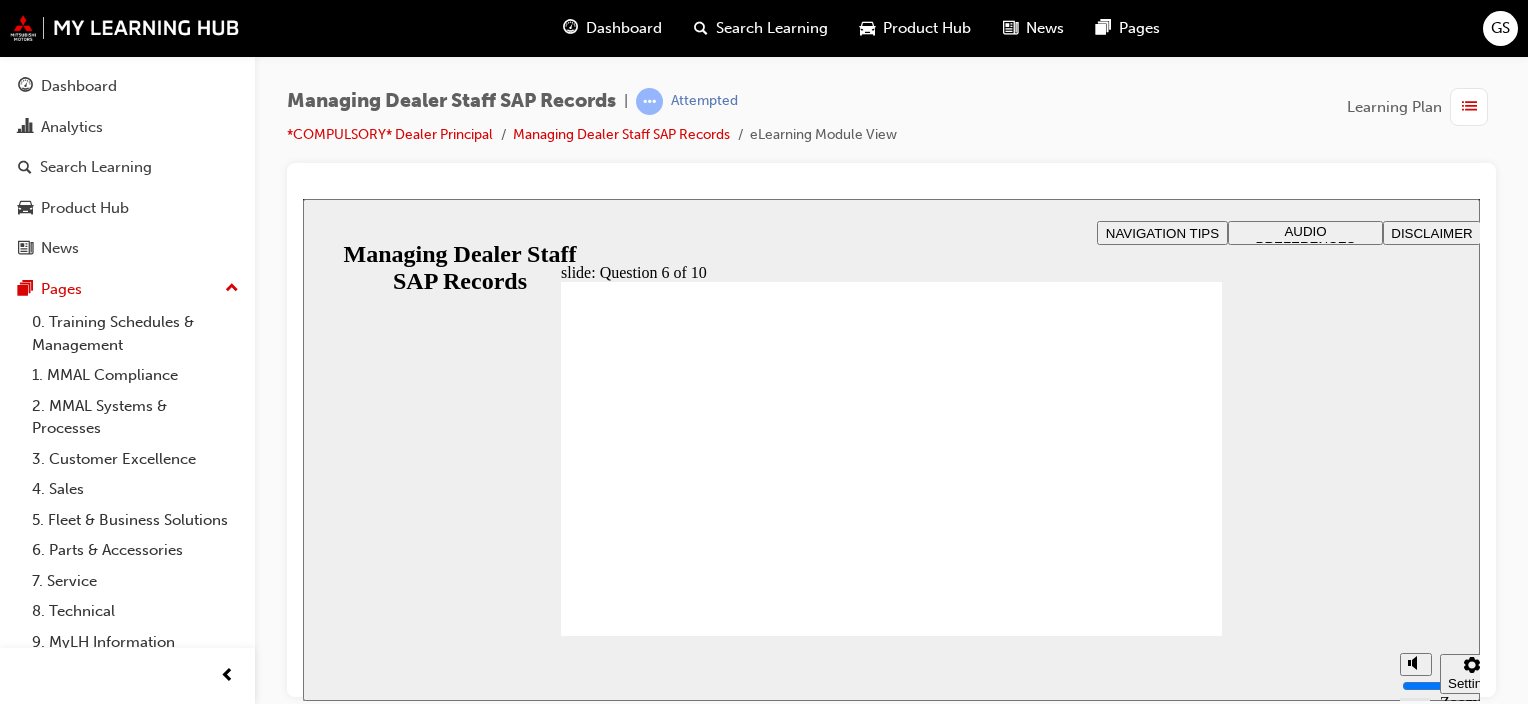 radio on "true" 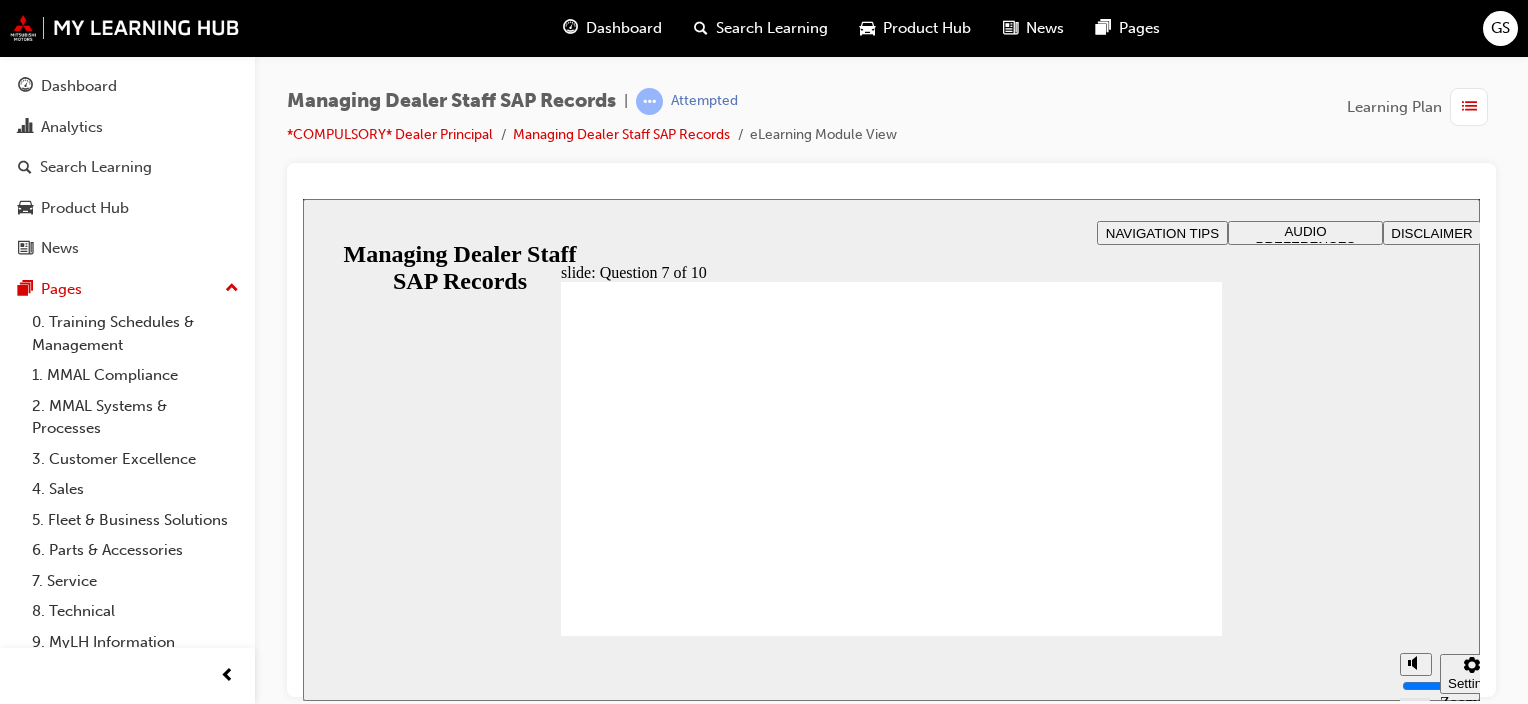 checkbox on "true" 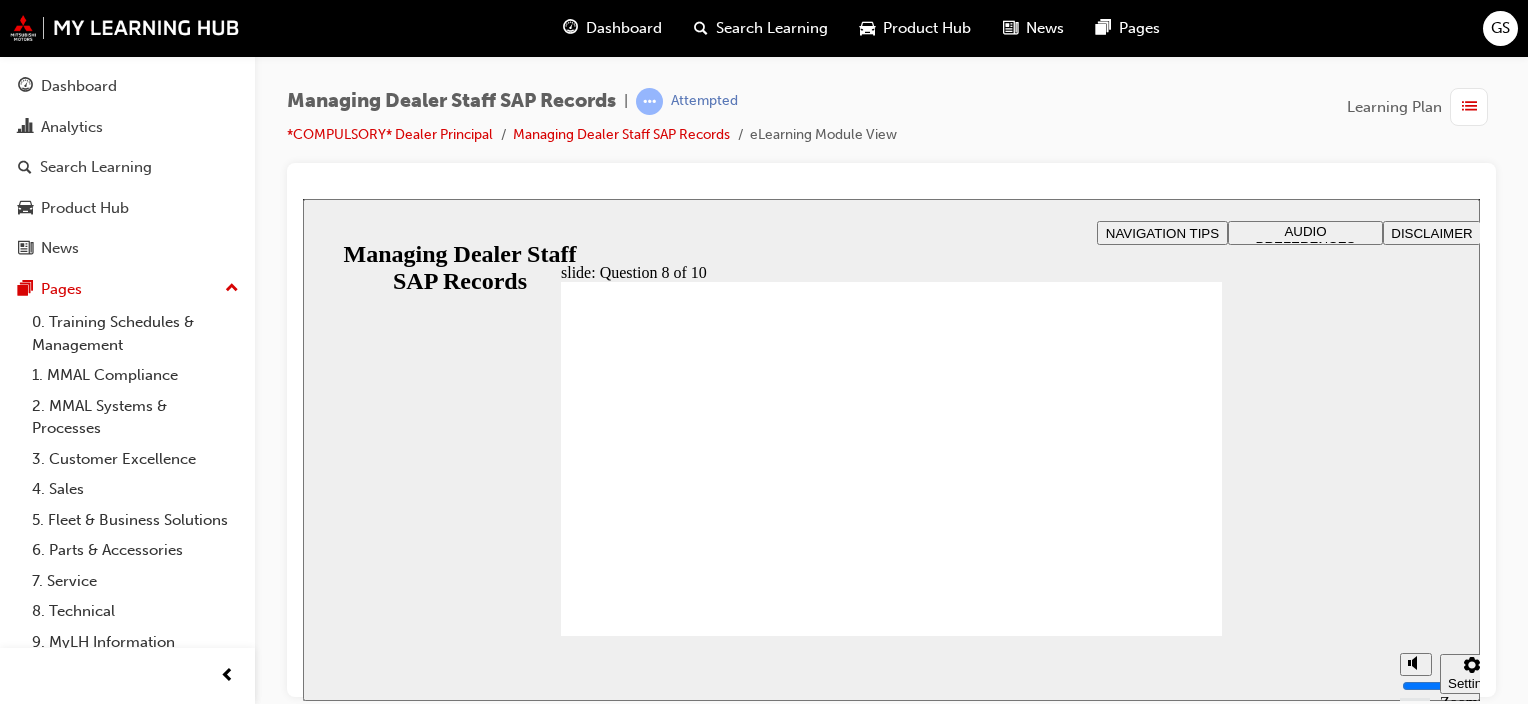 radio on "true" 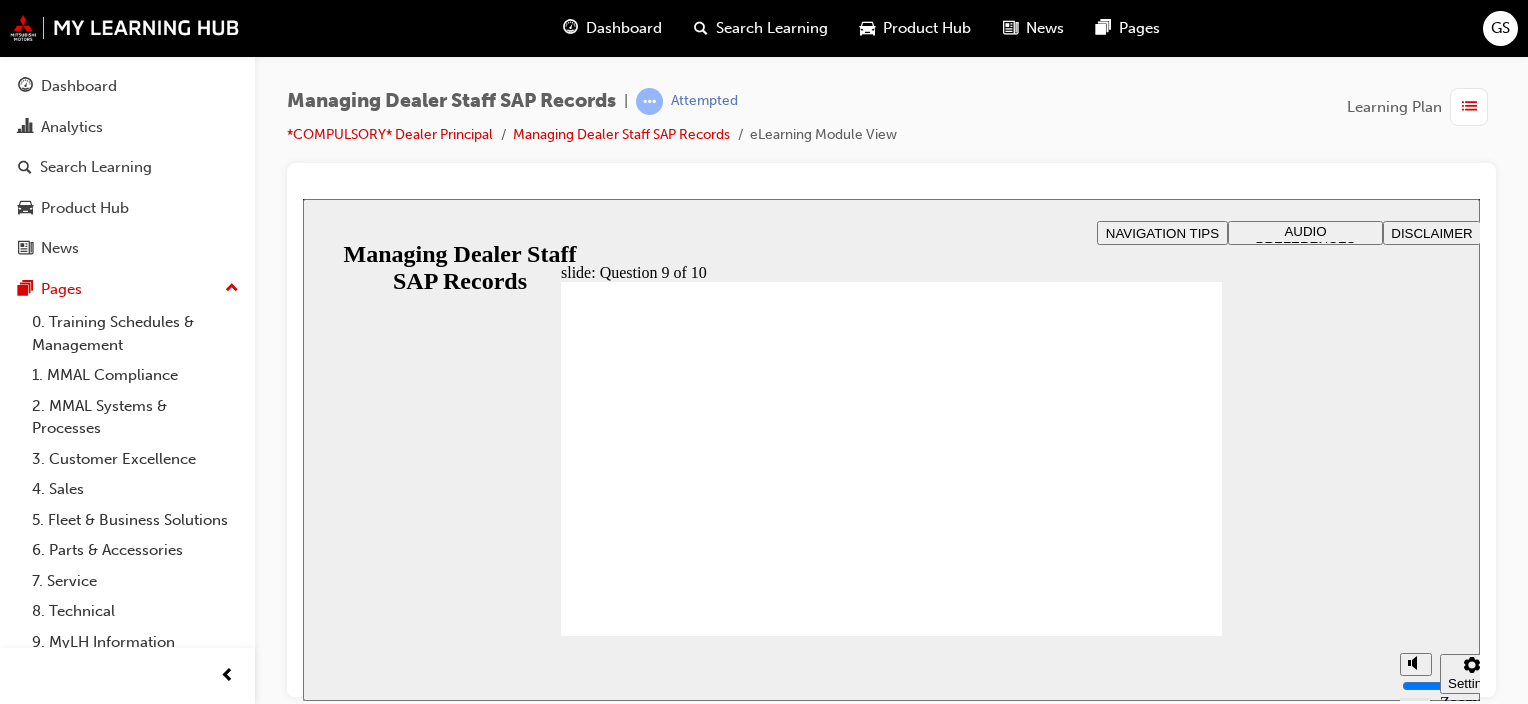 radio on "true" 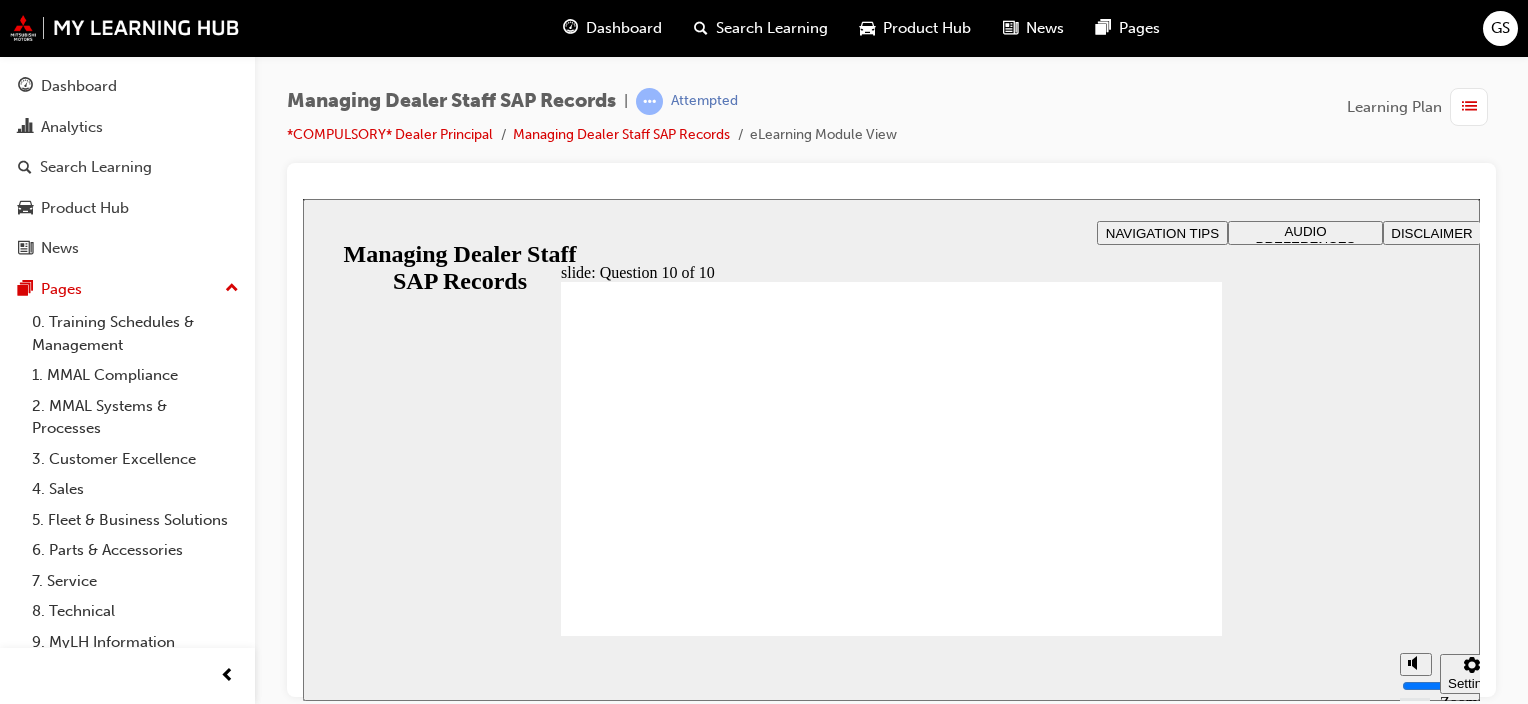 radio on "true" 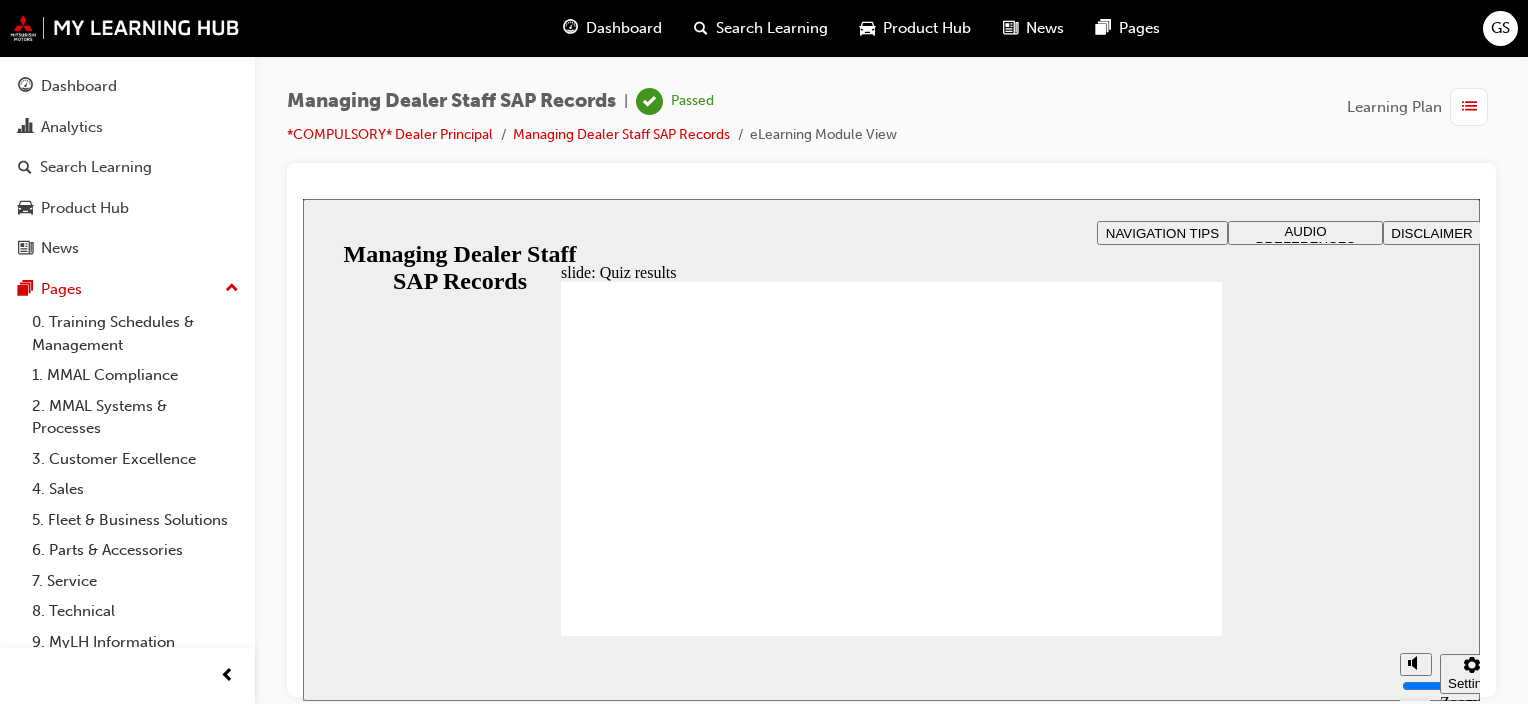 click 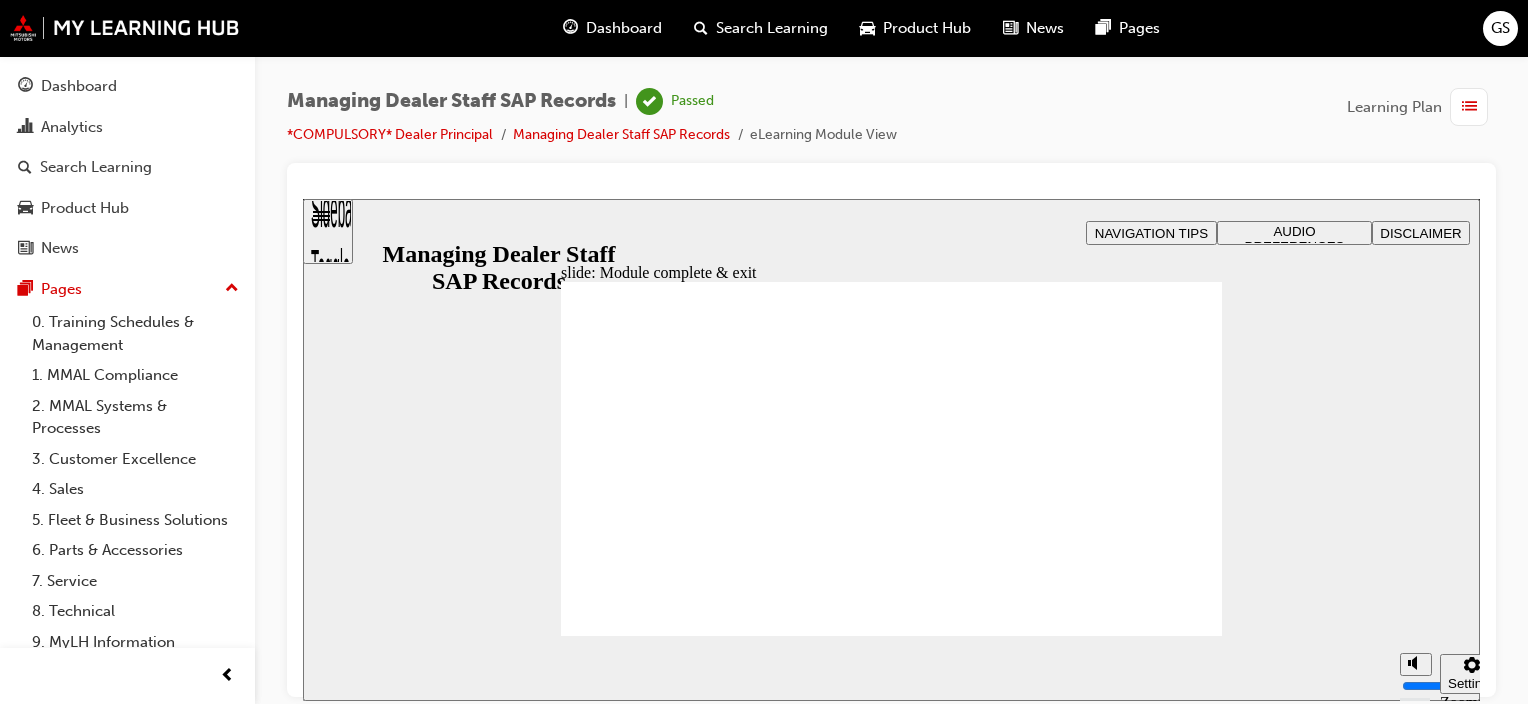click 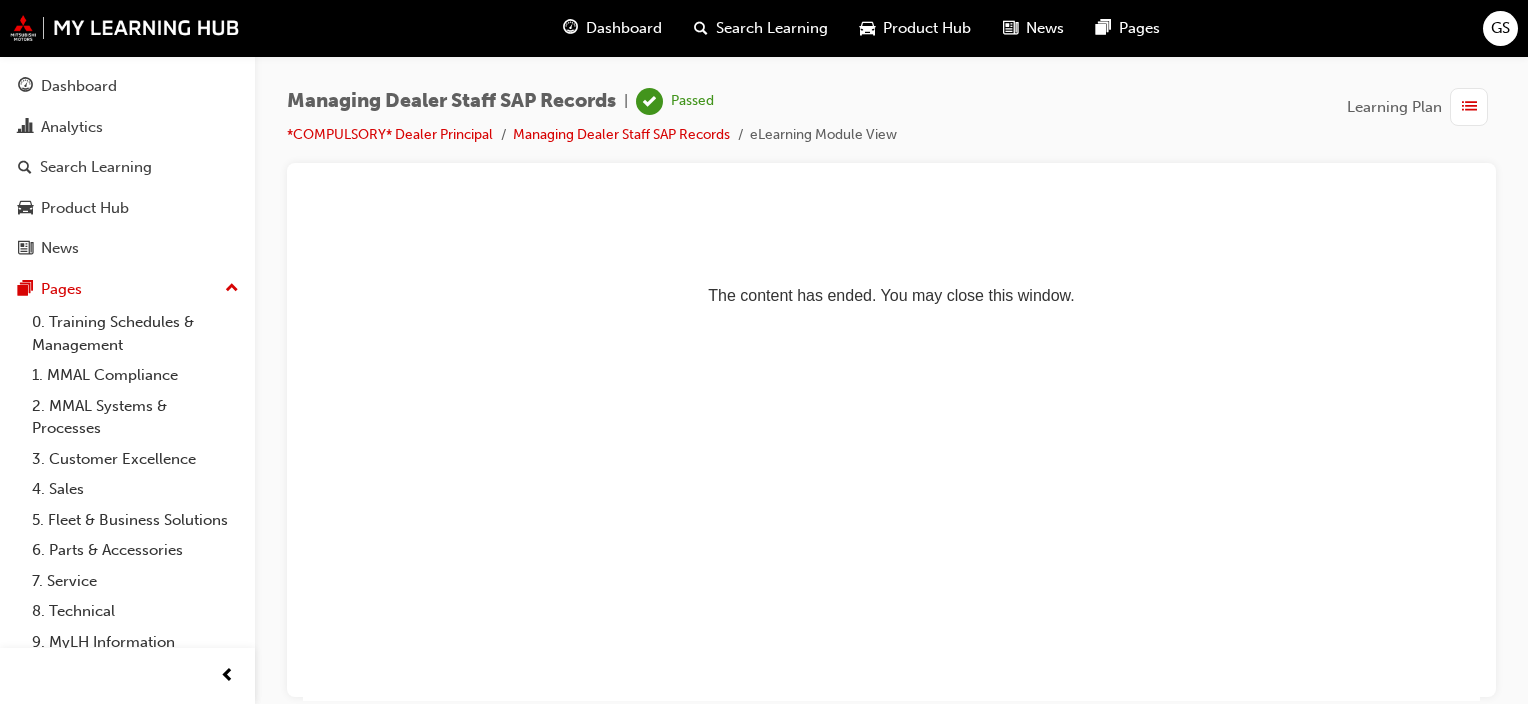 scroll, scrollTop: 0, scrollLeft: 0, axis: both 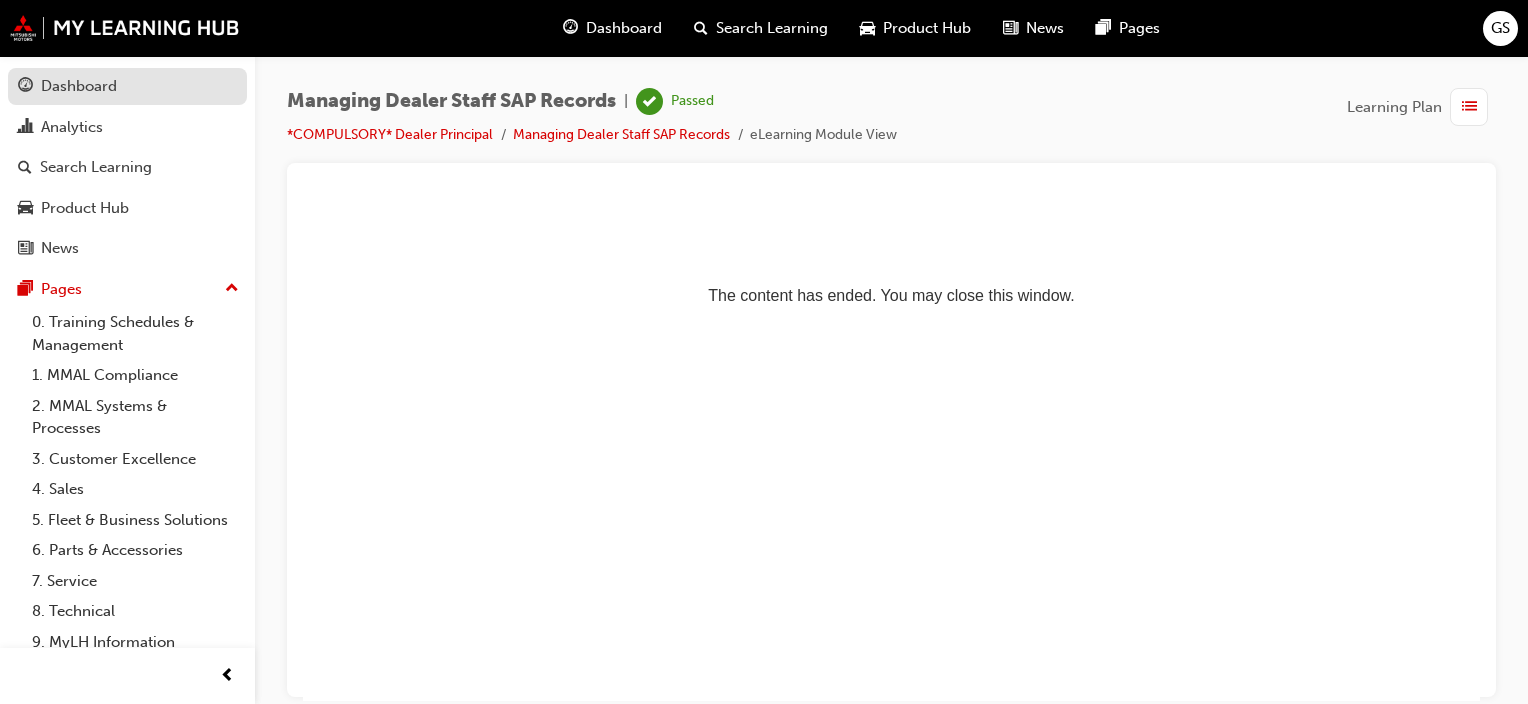 click on "Dashboard" at bounding box center [79, 86] 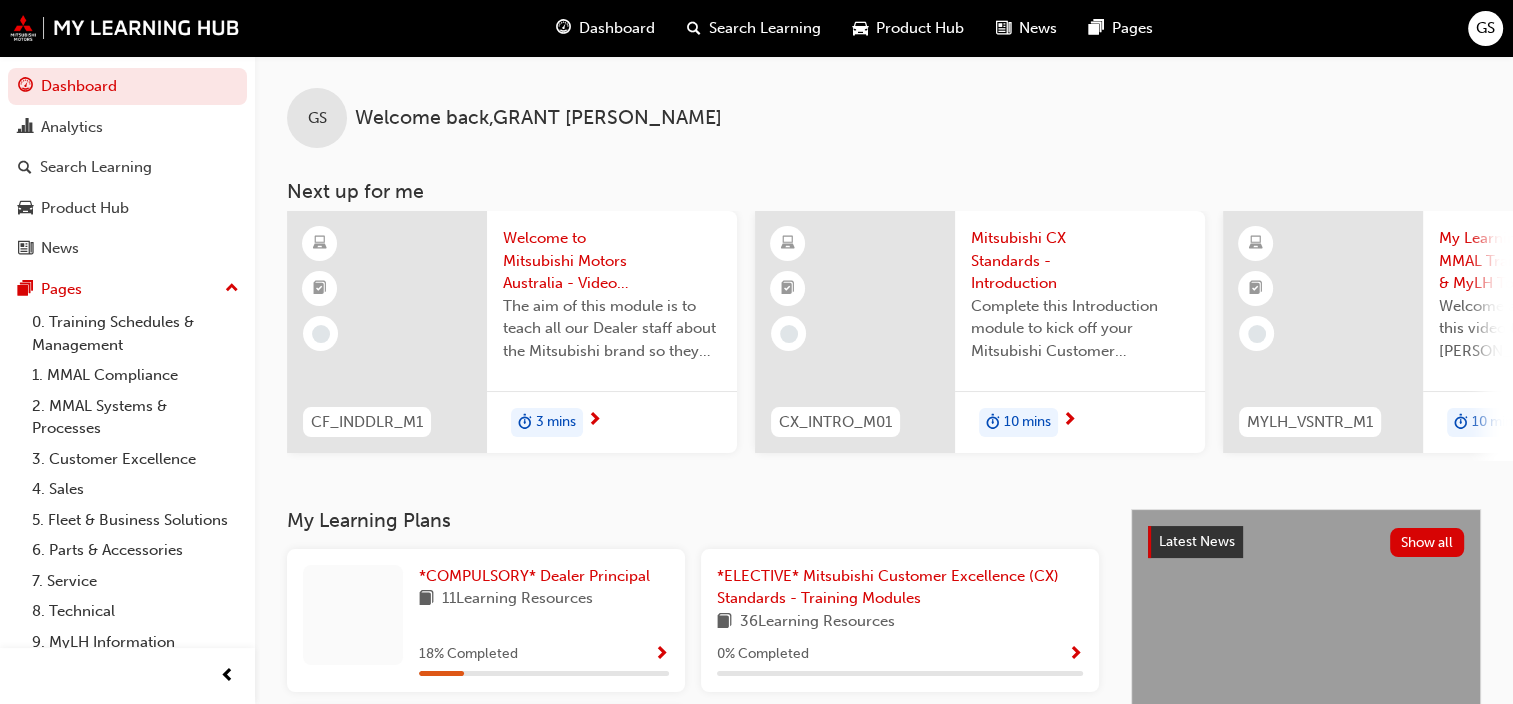 click at bounding box center (594, 421) 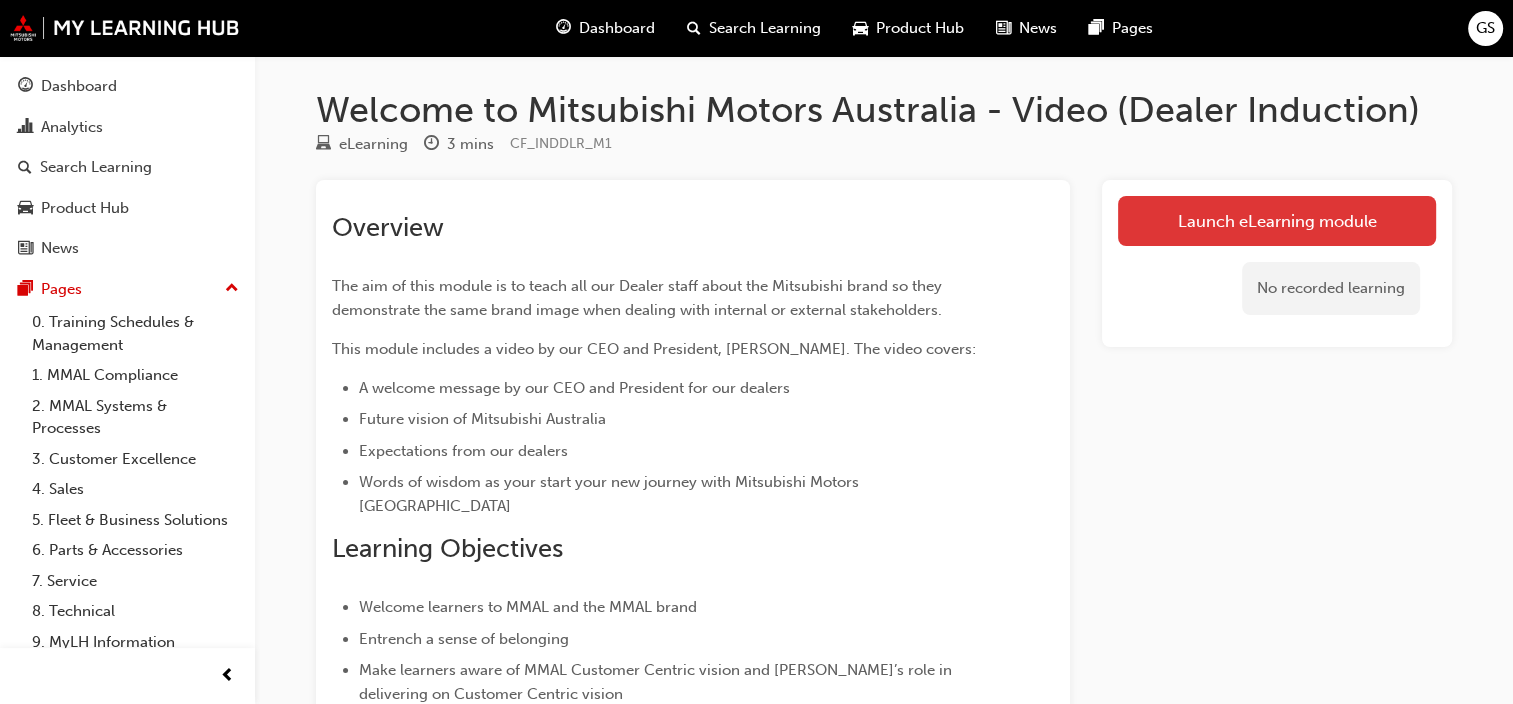 click on "Launch eLearning module" at bounding box center (1277, 221) 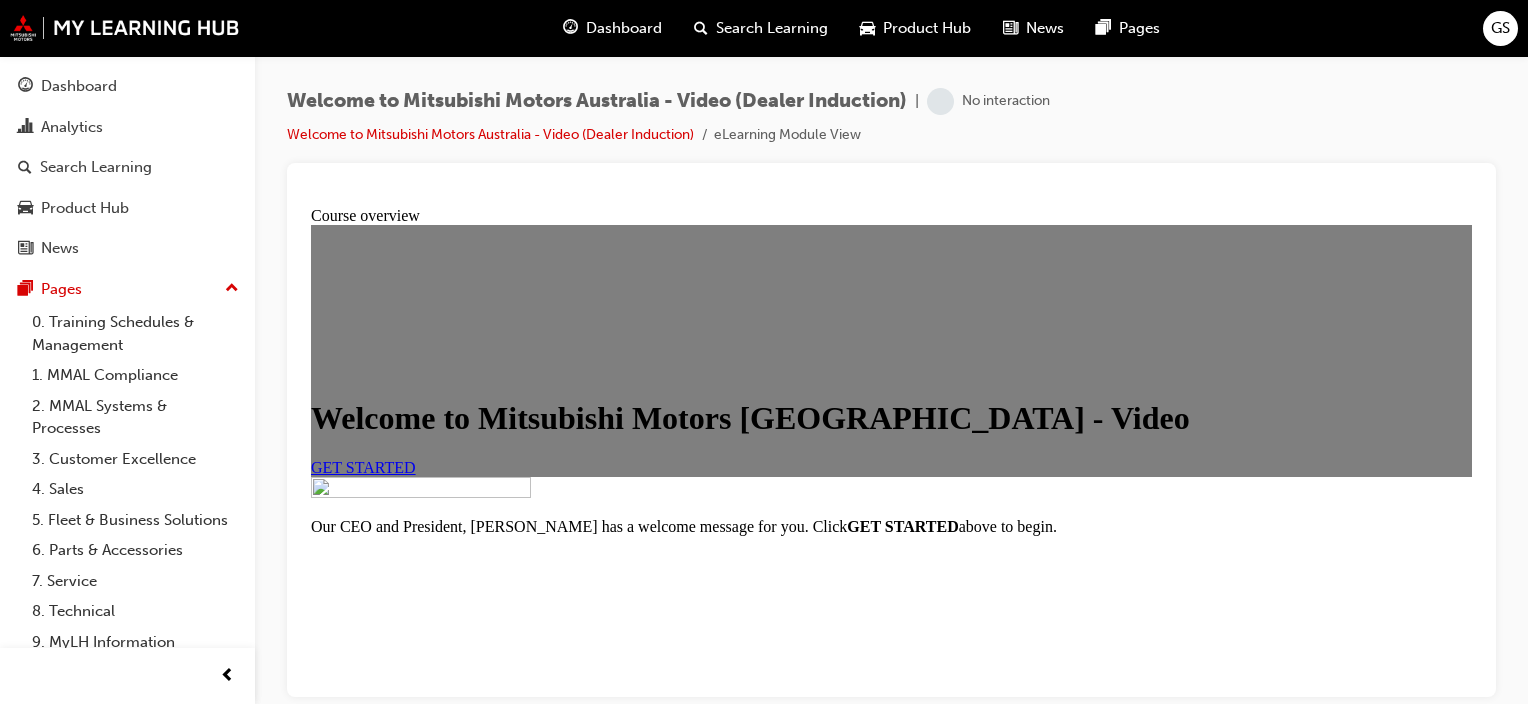 scroll, scrollTop: 0, scrollLeft: 0, axis: both 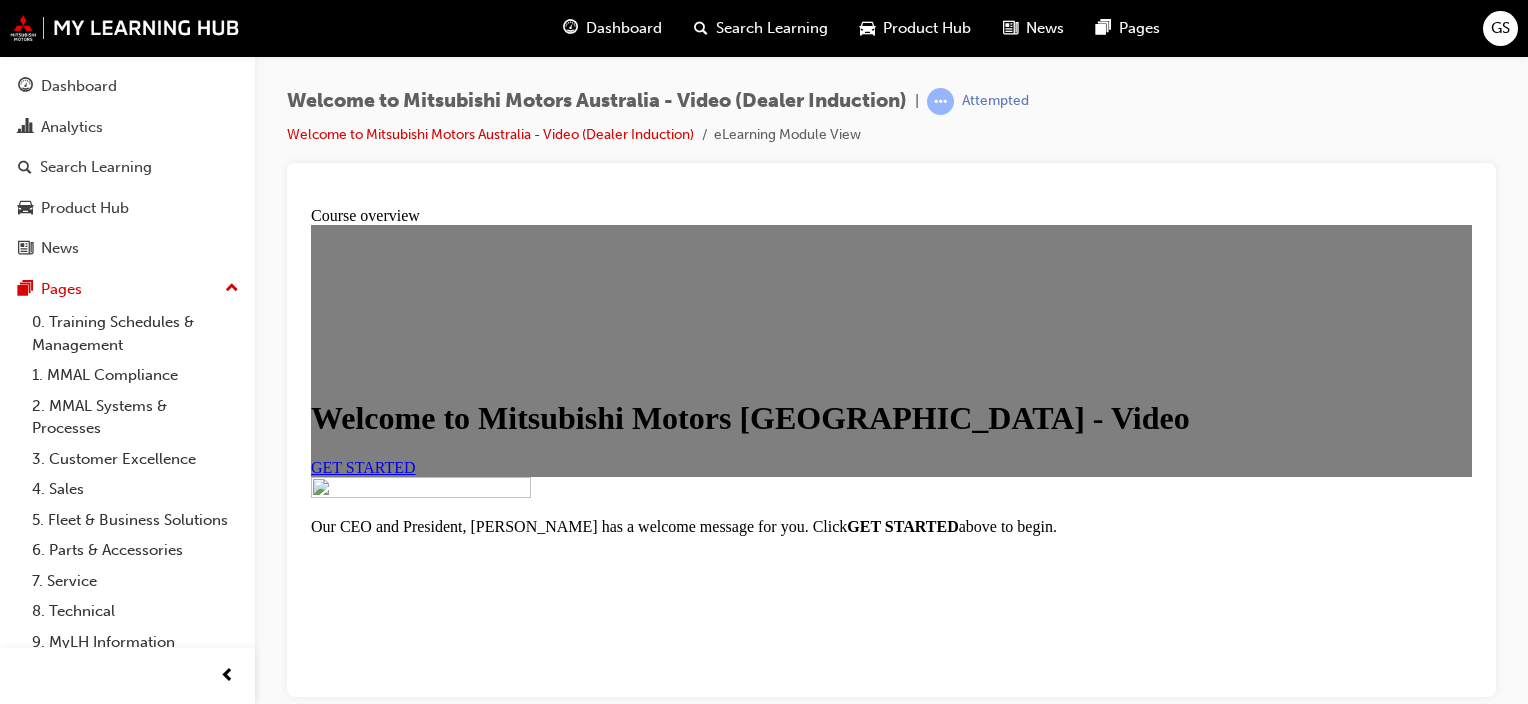 click on "GET STARTED" at bounding box center [363, 466] 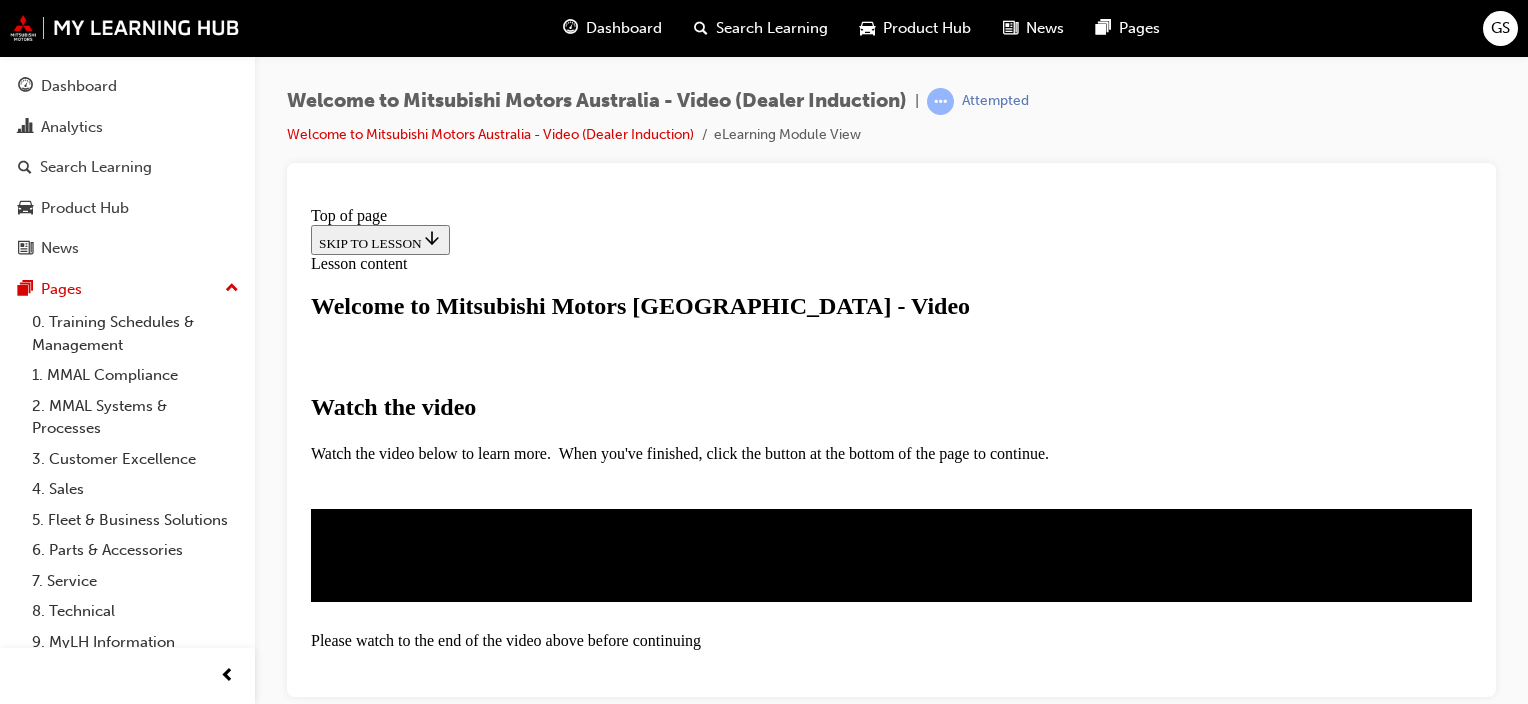 scroll, scrollTop: 400, scrollLeft: 0, axis: vertical 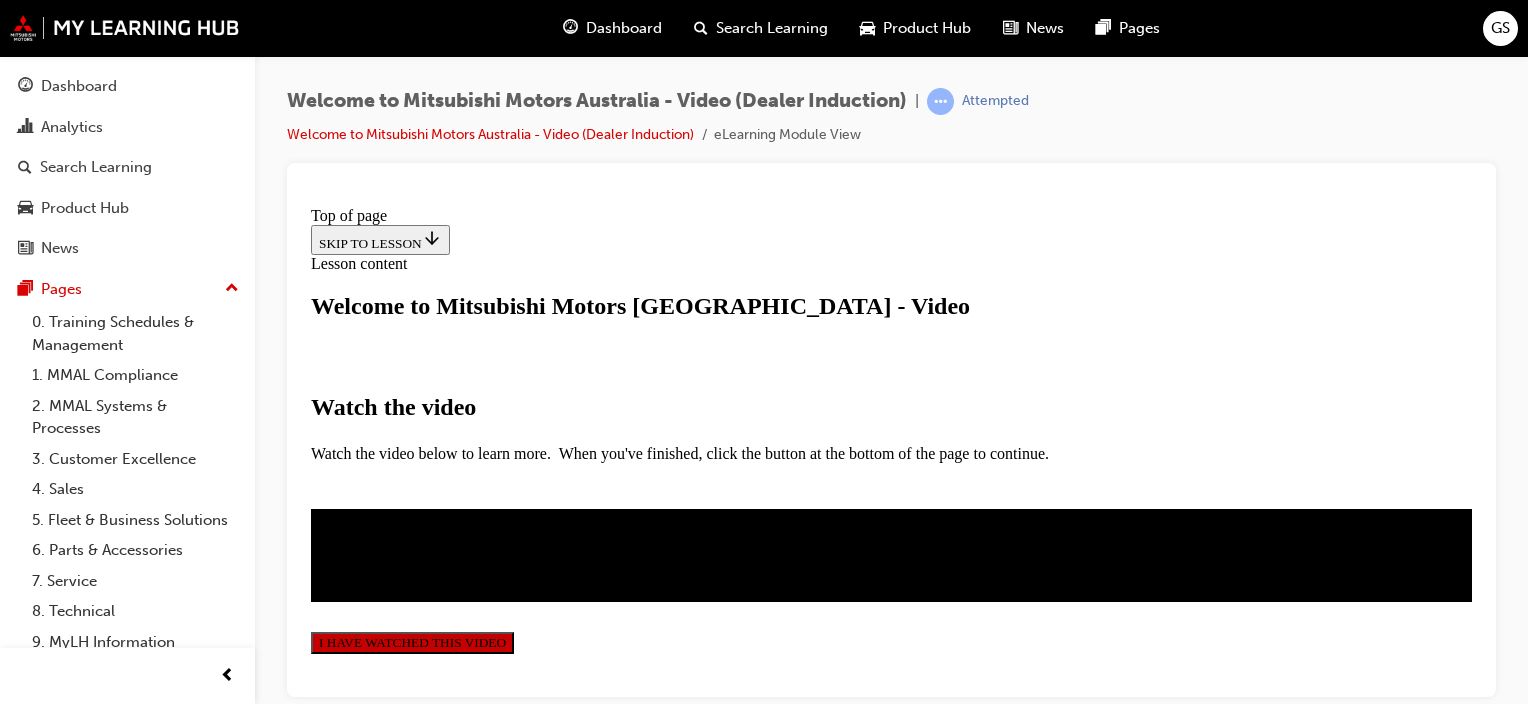 click on "I HAVE WATCHED THIS VIDEO" at bounding box center [412, 642] 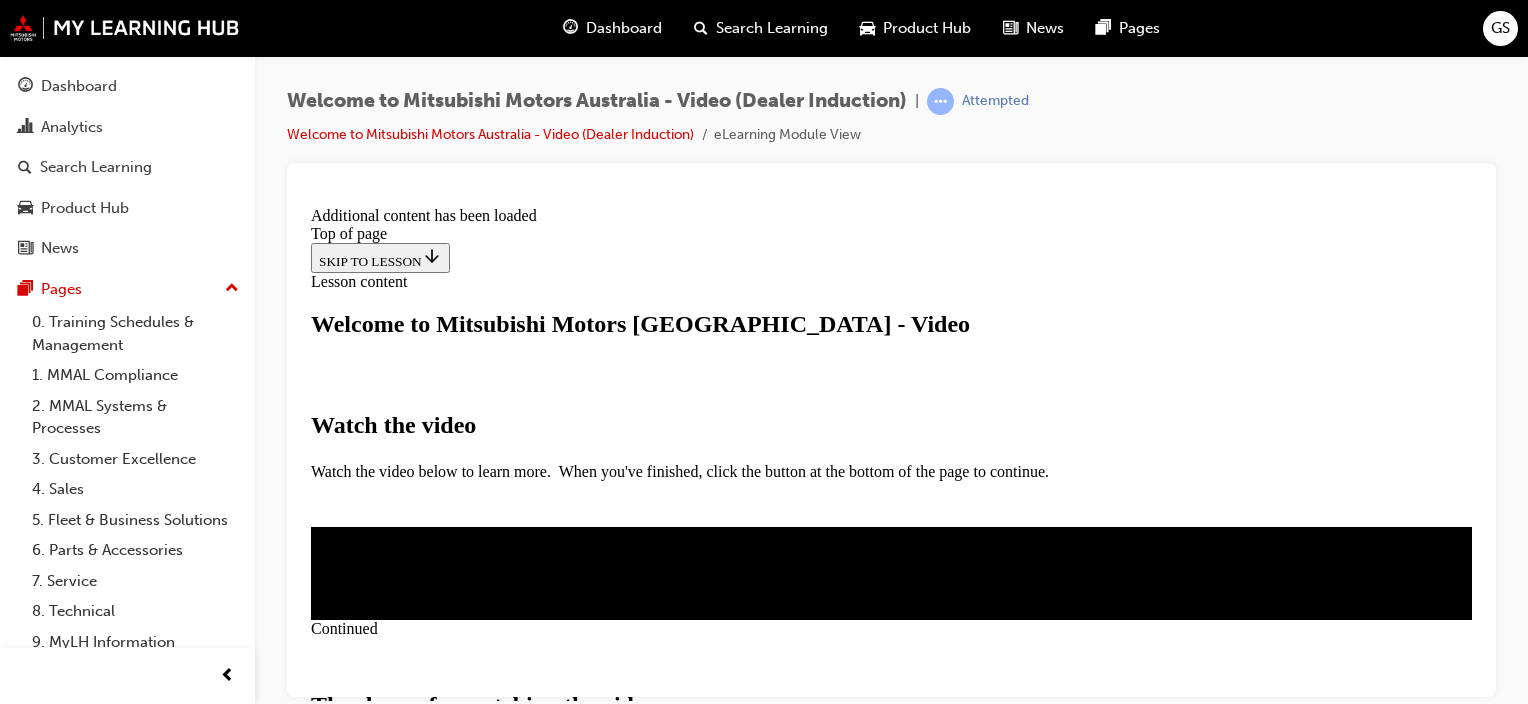 scroll, scrollTop: 841, scrollLeft: 0, axis: vertical 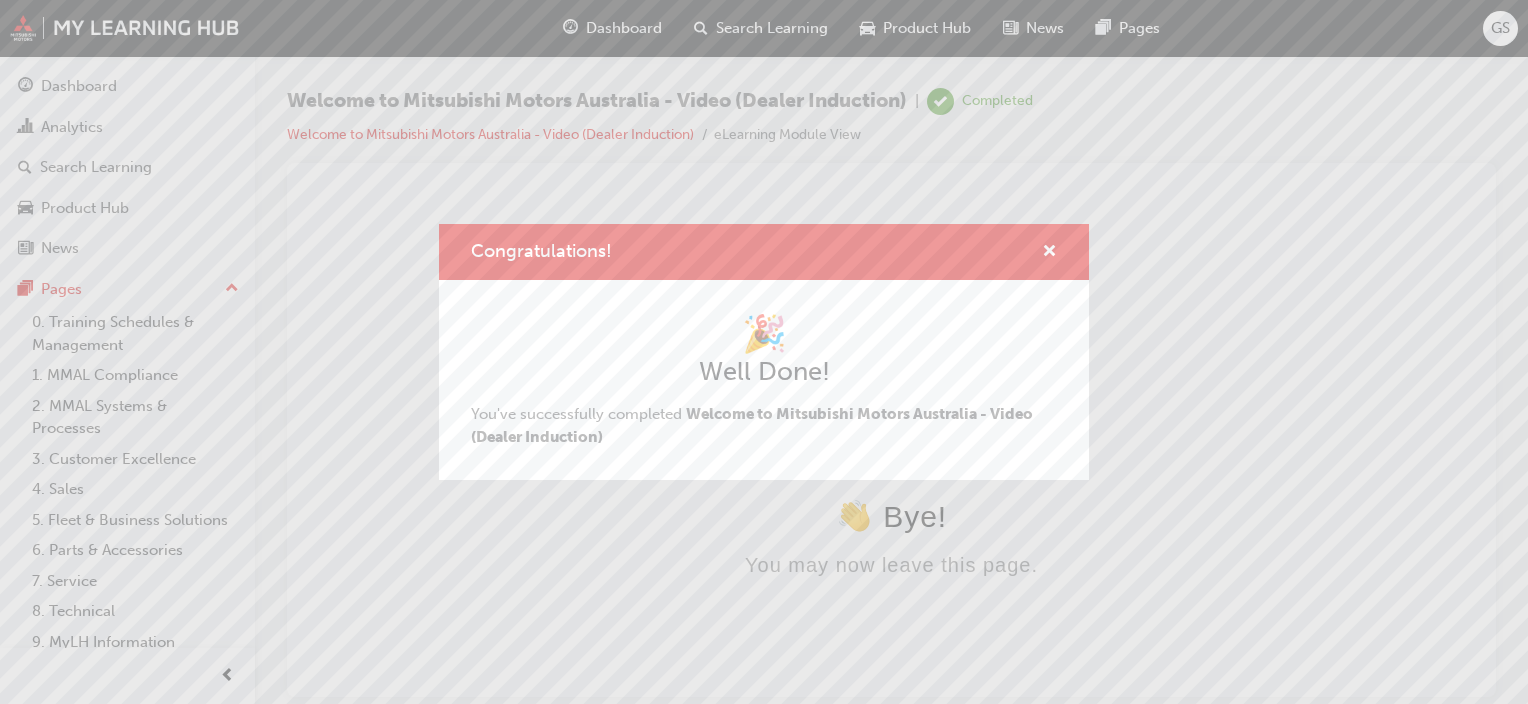 click on "Congratulations! 🎉 Well Done! You've successfully completed   Welcome to Mitsubishi Motors Australia - Video (Dealer Induction)" at bounding box center (764, 352) 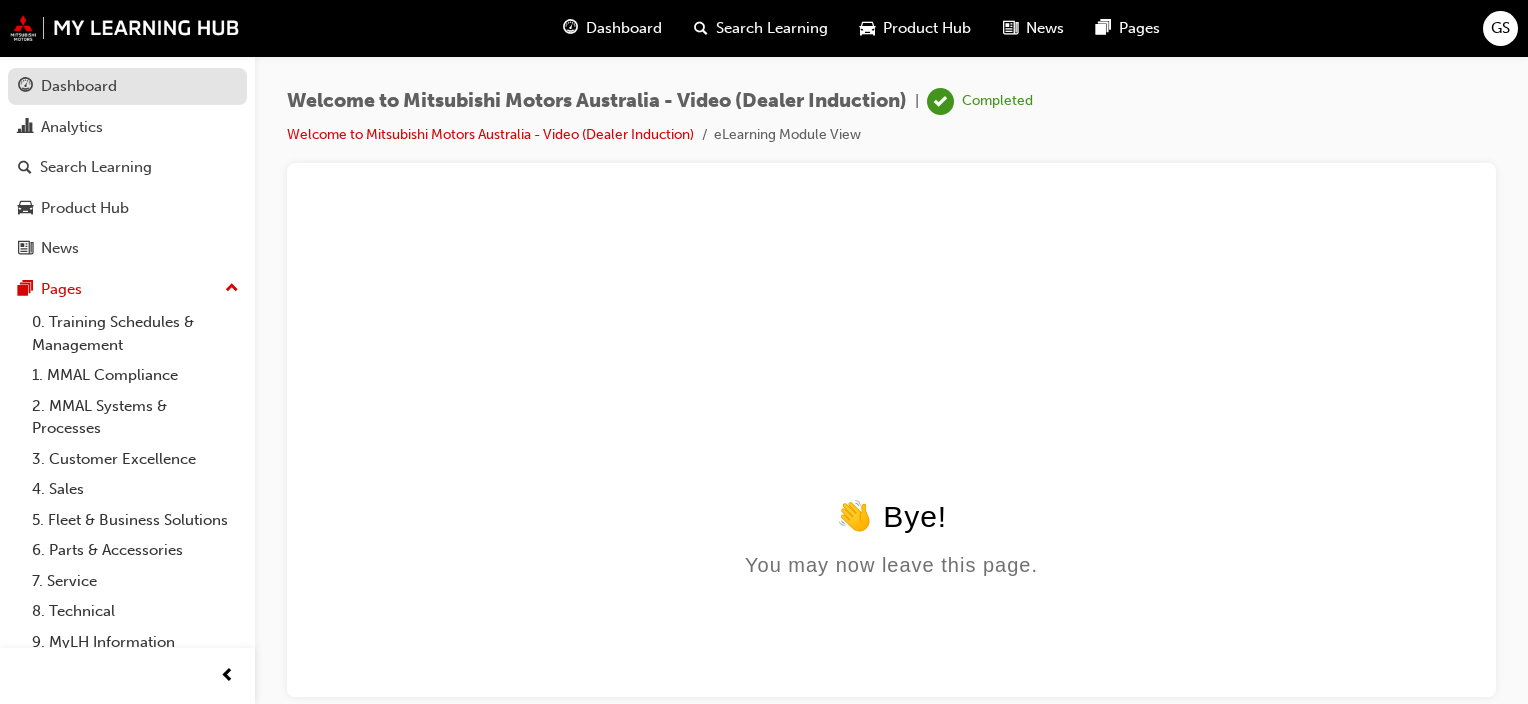 click on "Dashboard" at bounding box center [79, 86] 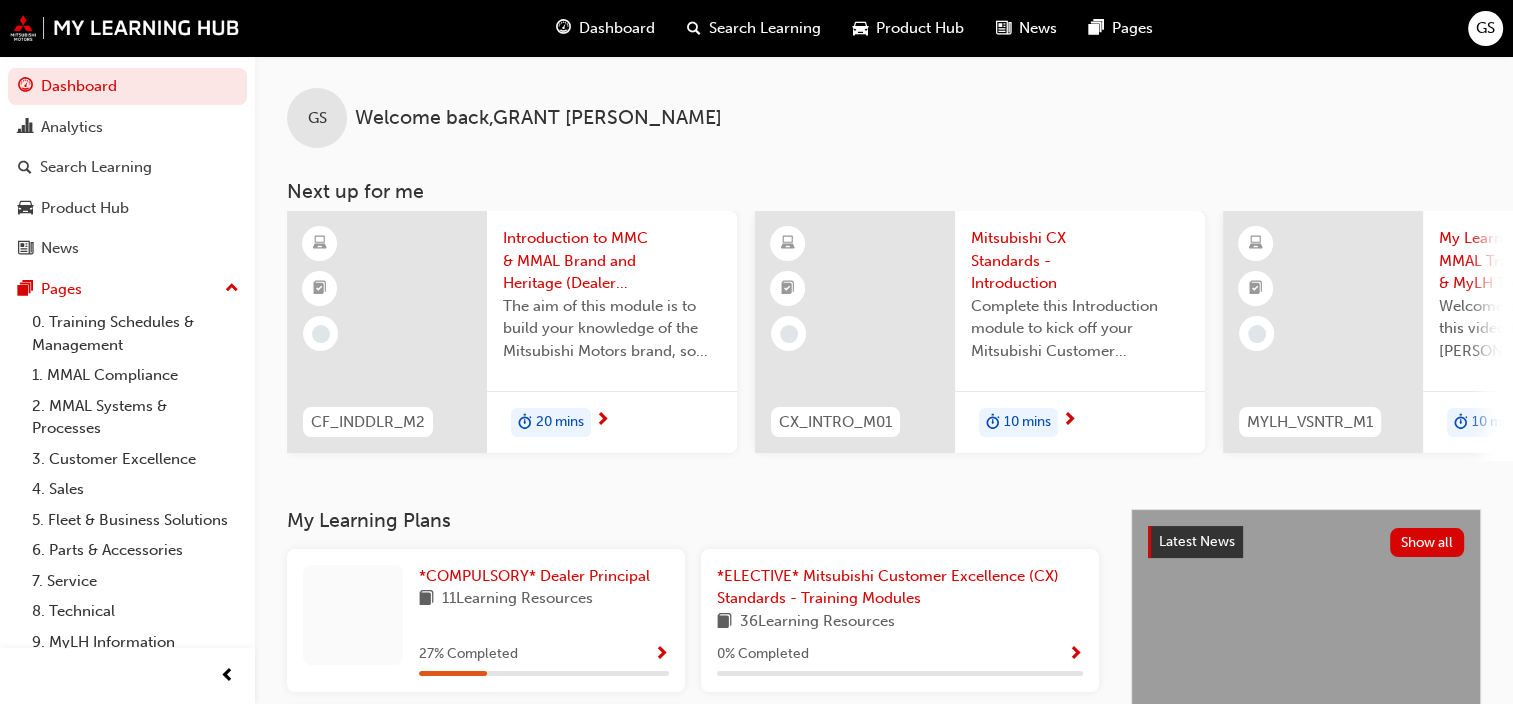 click on "20 mins" at bounding box center (612, 422) 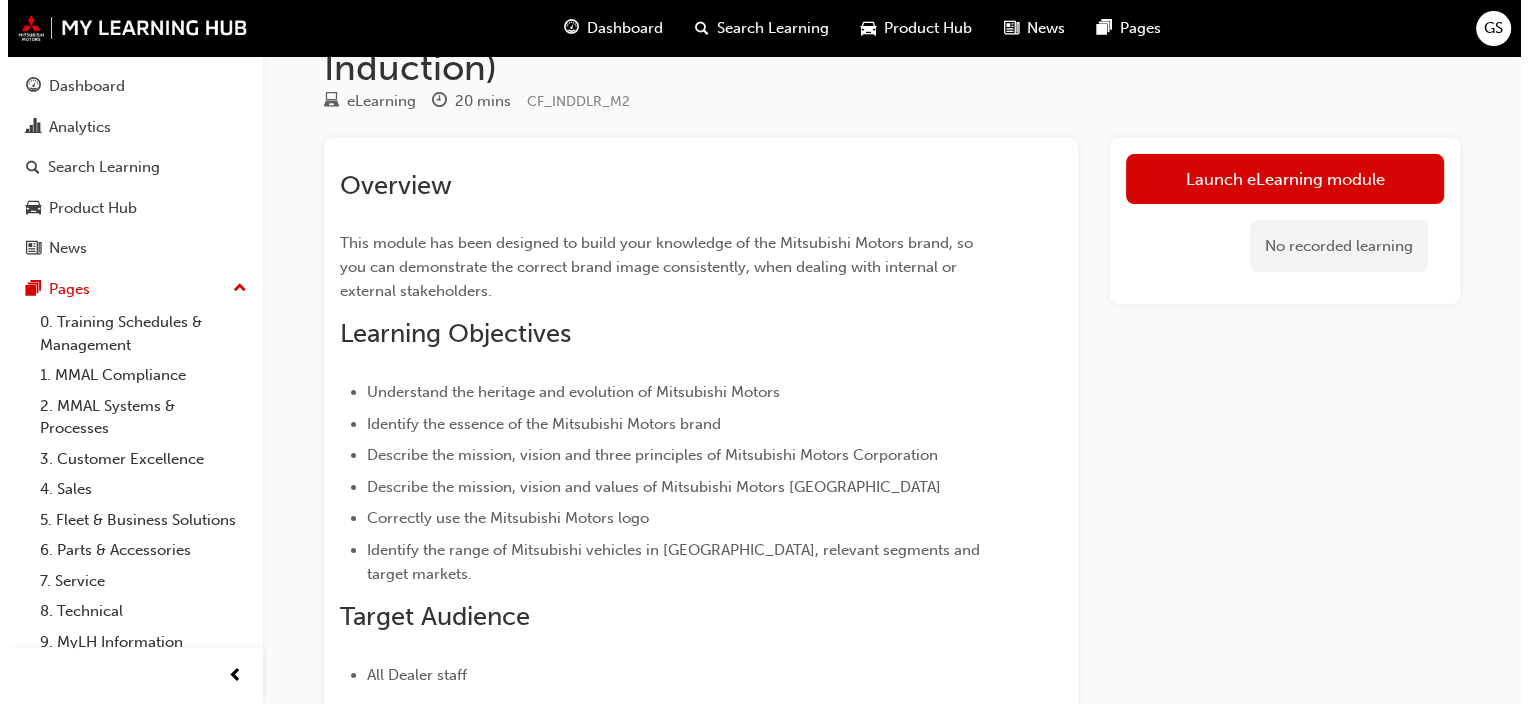 scroll, scrollTop: 0, scrollLeft: 0, axis: both 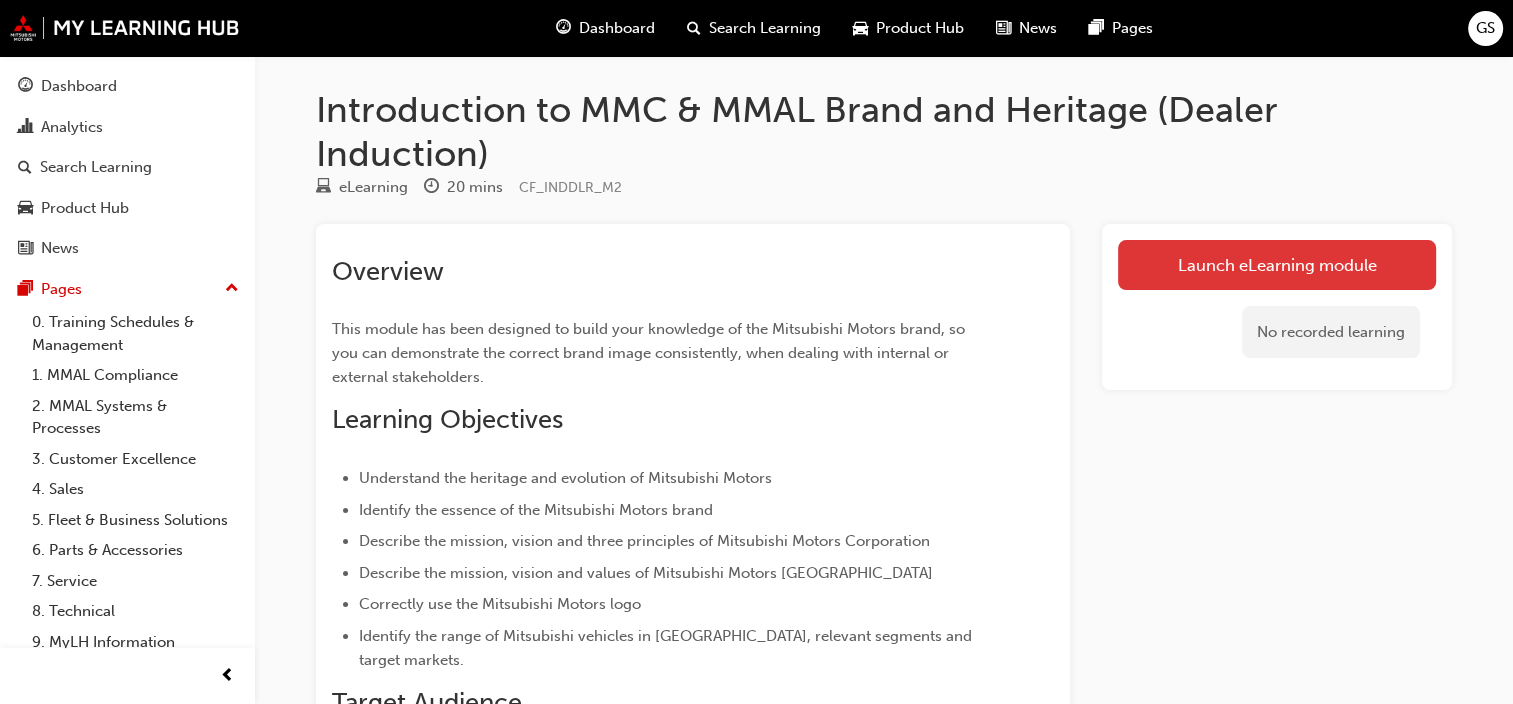 click on "Launch eLearning module" at bounding box center [1277, 265] 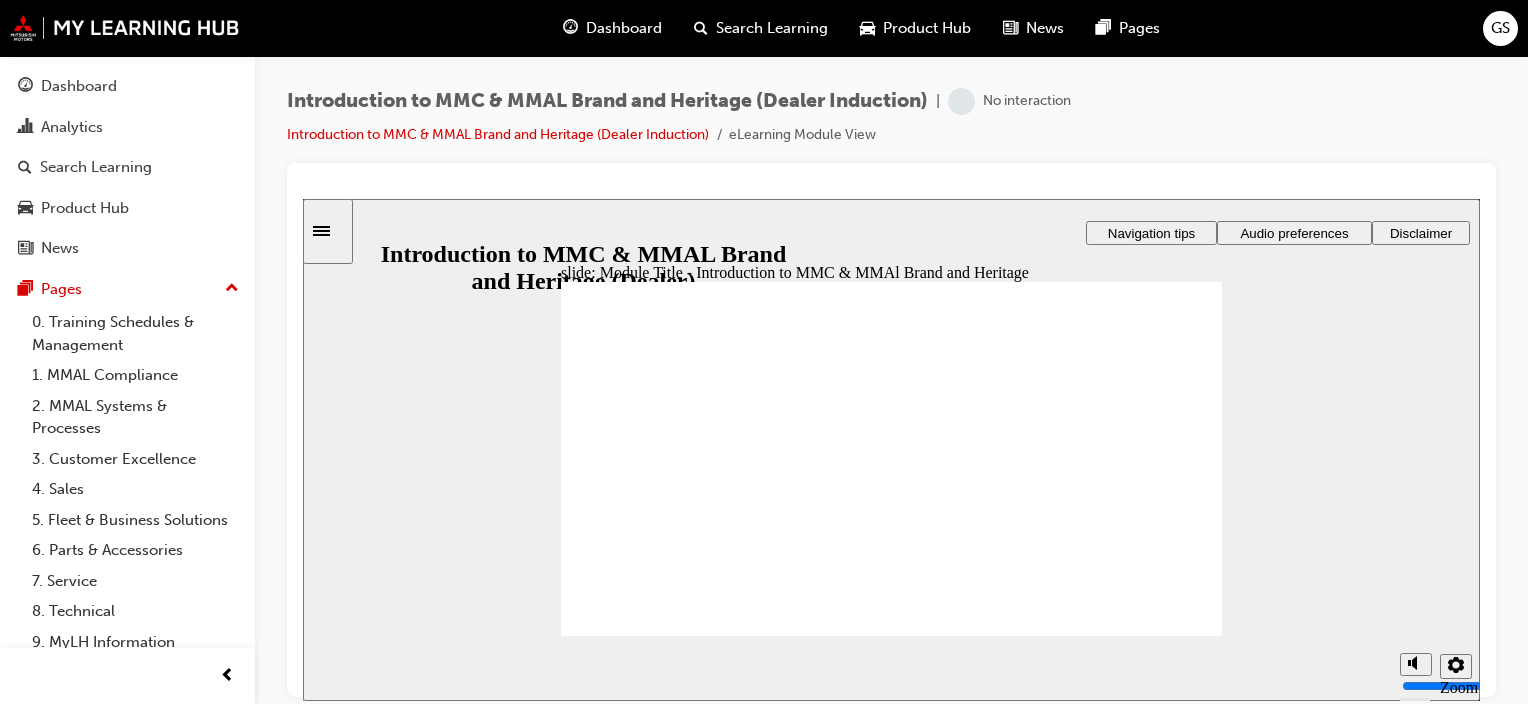 scroll, scrollTop: 0, scrollLeft: 0, axis: both 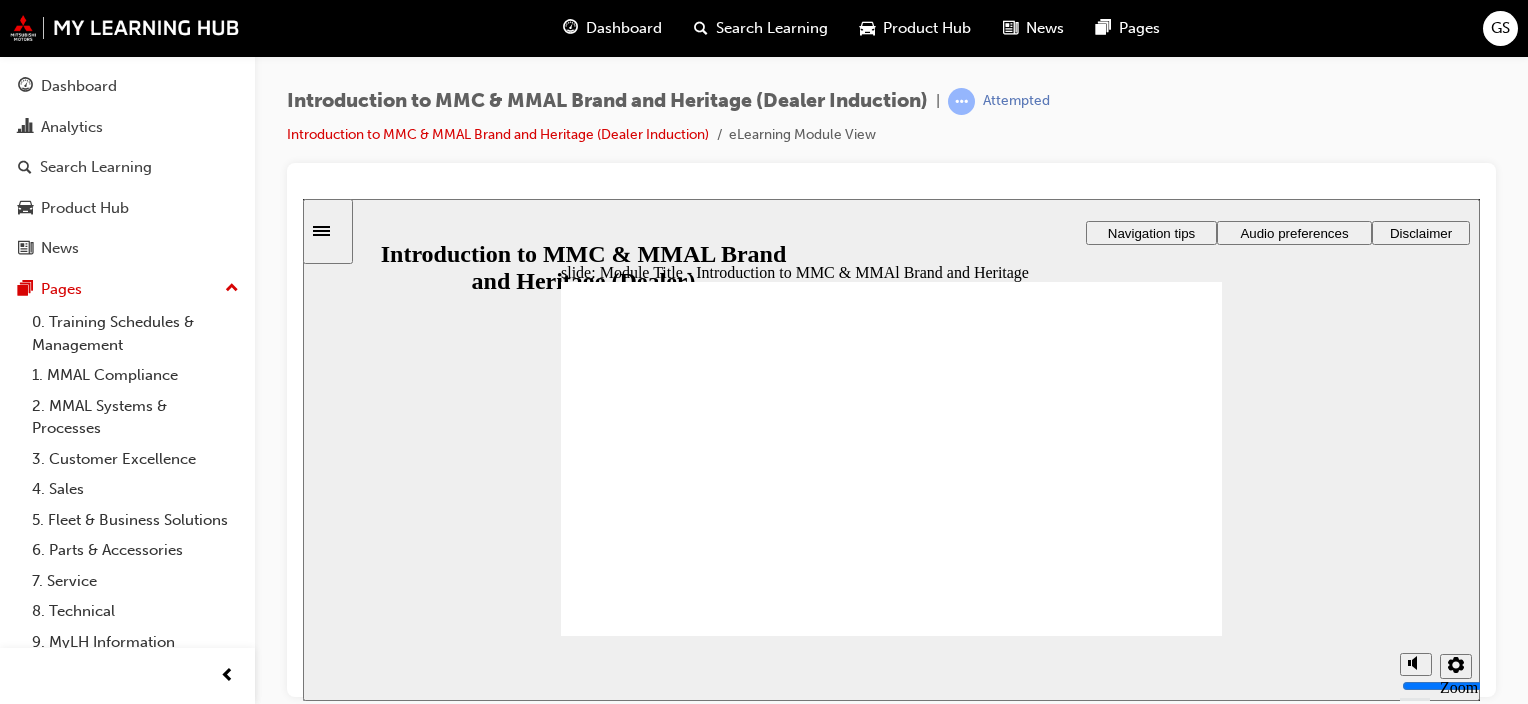 click 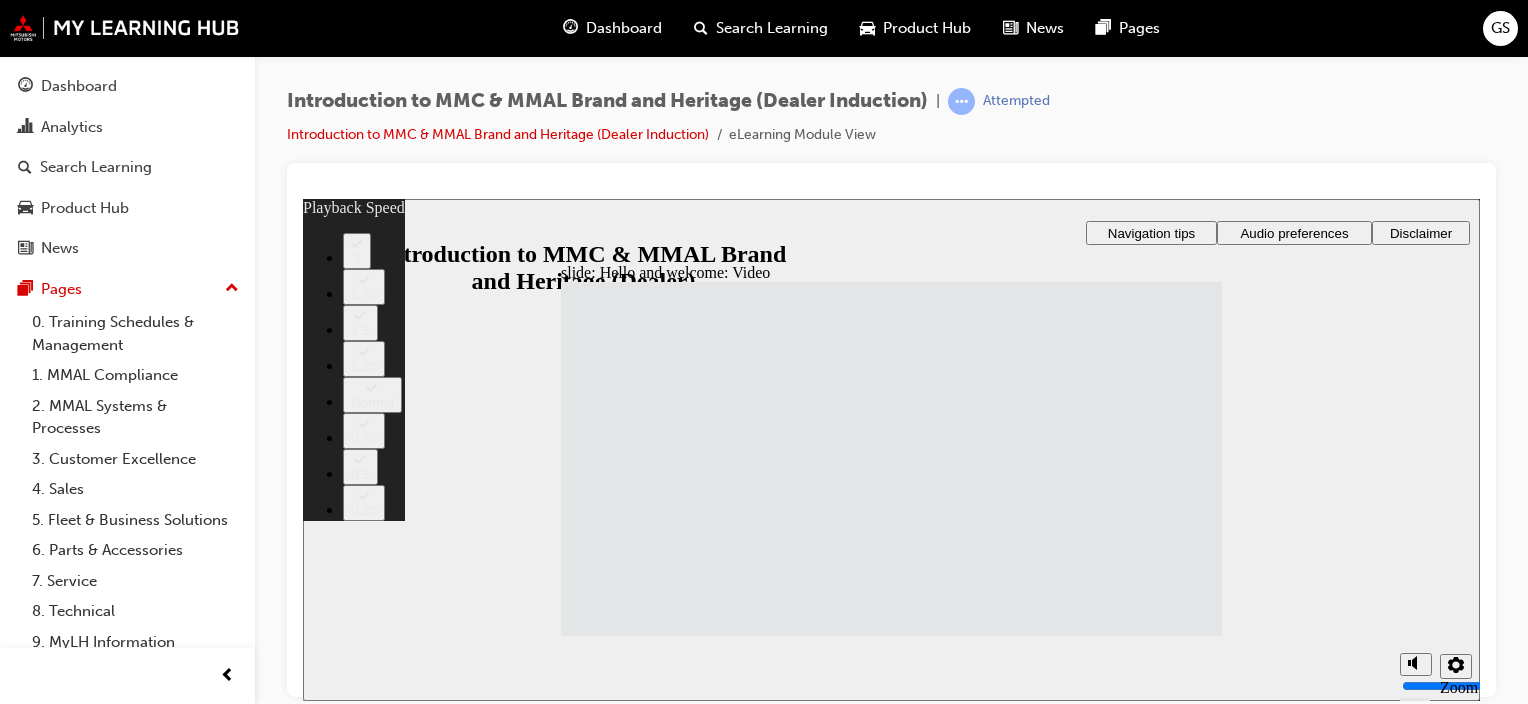 click at bounding box center [1000, 2262] 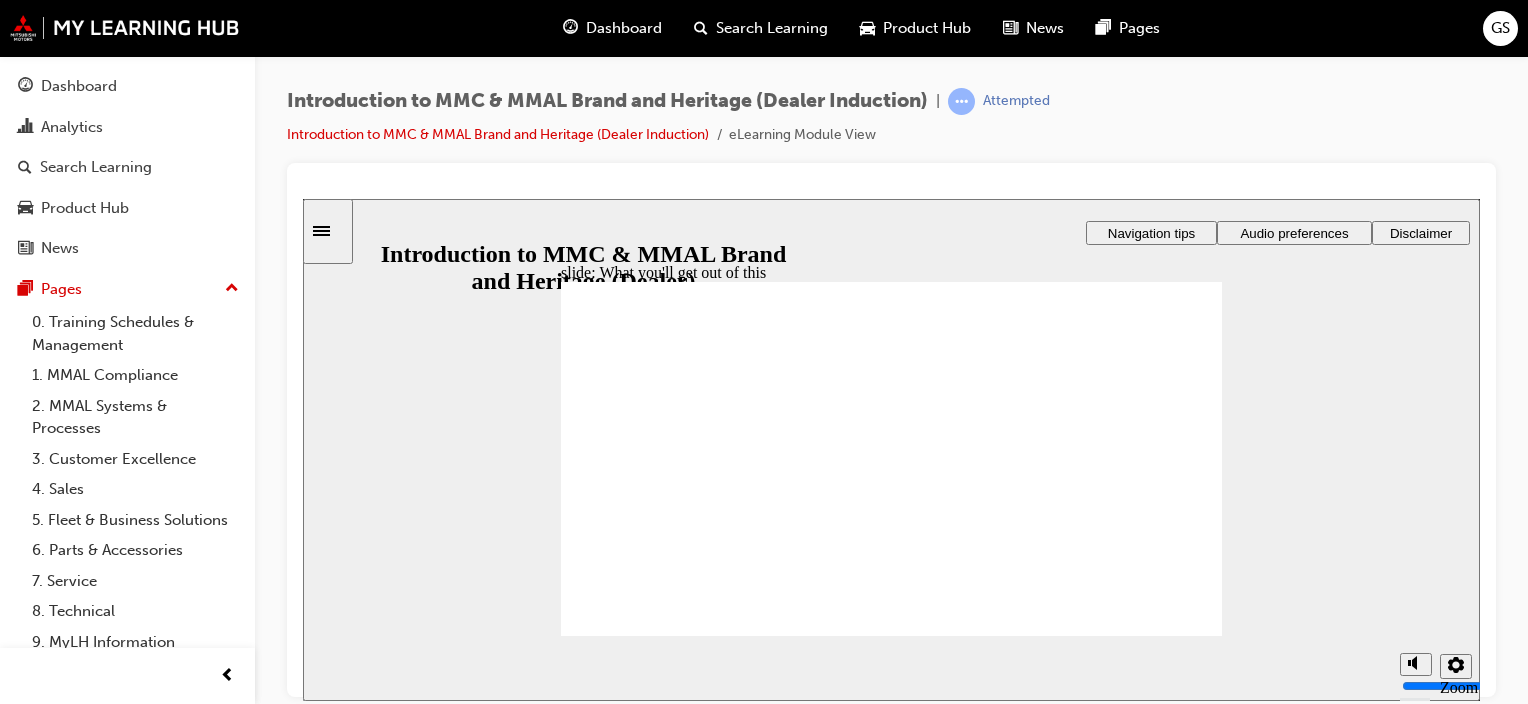 click 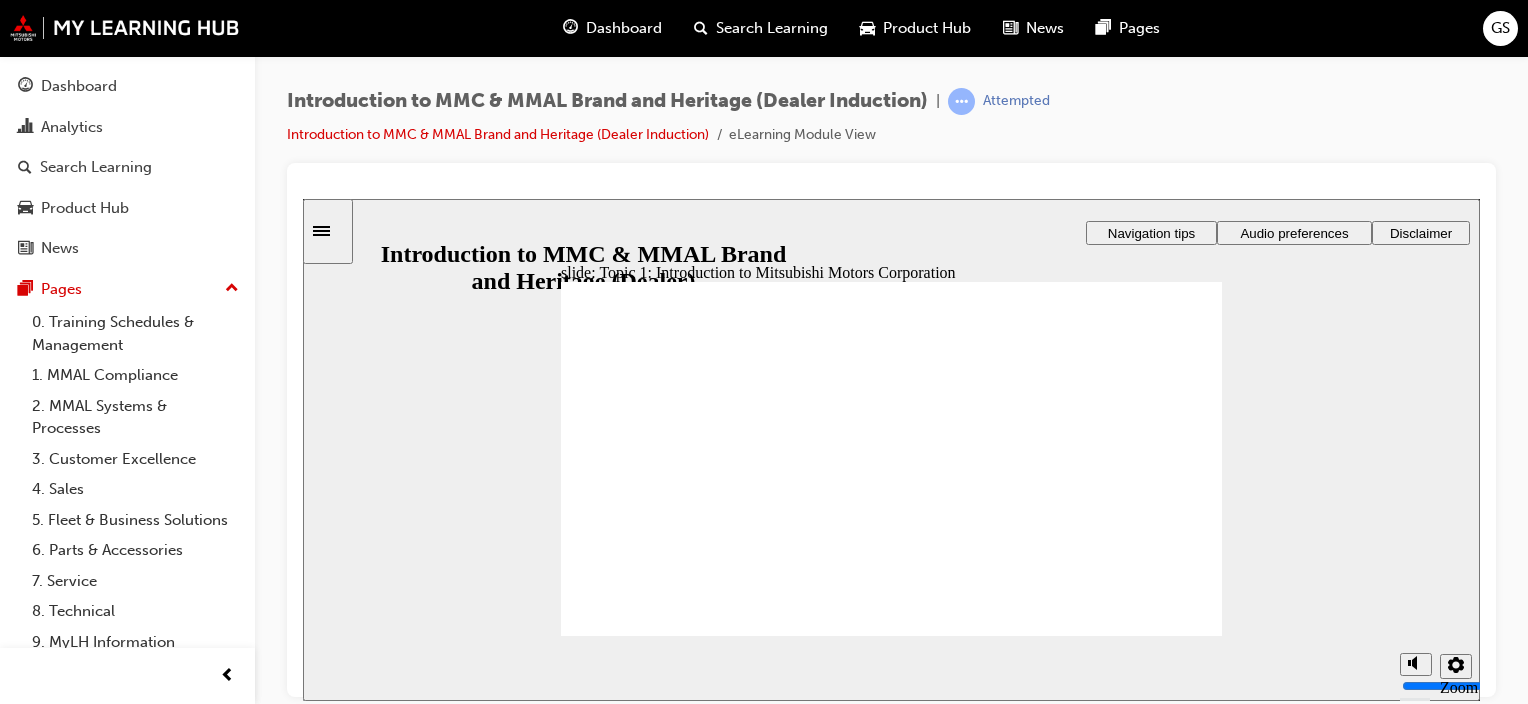 scroll, scrollTop: 0, scrollLeft: 0, axis: both 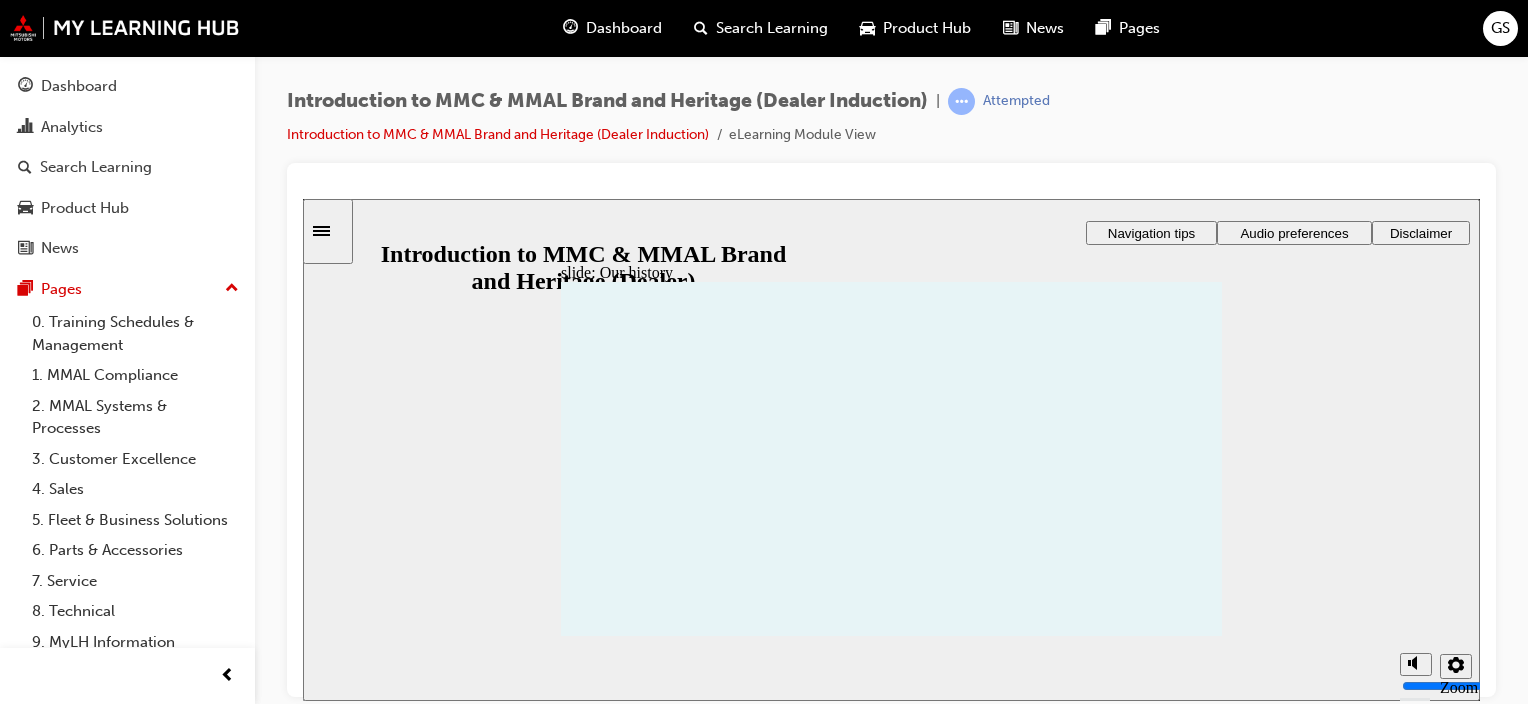 click 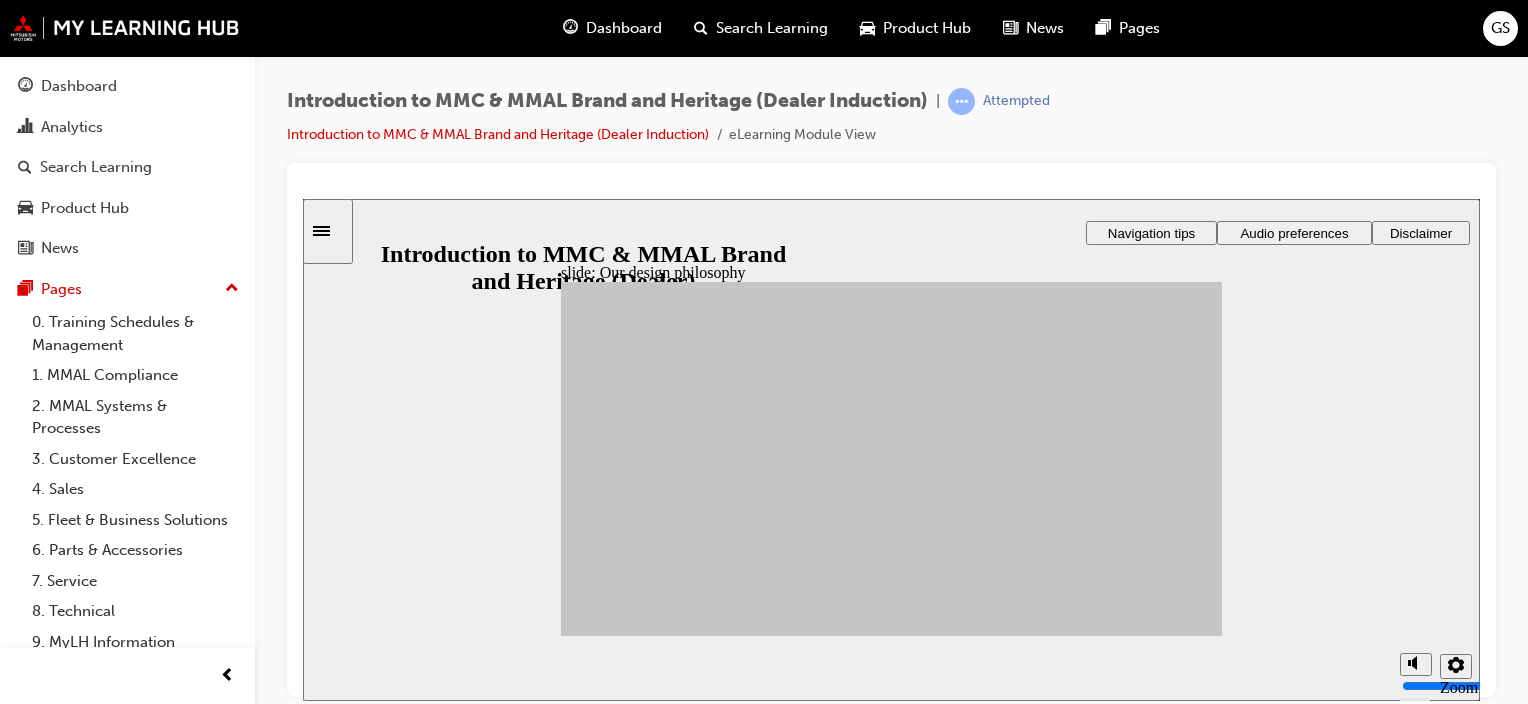 click 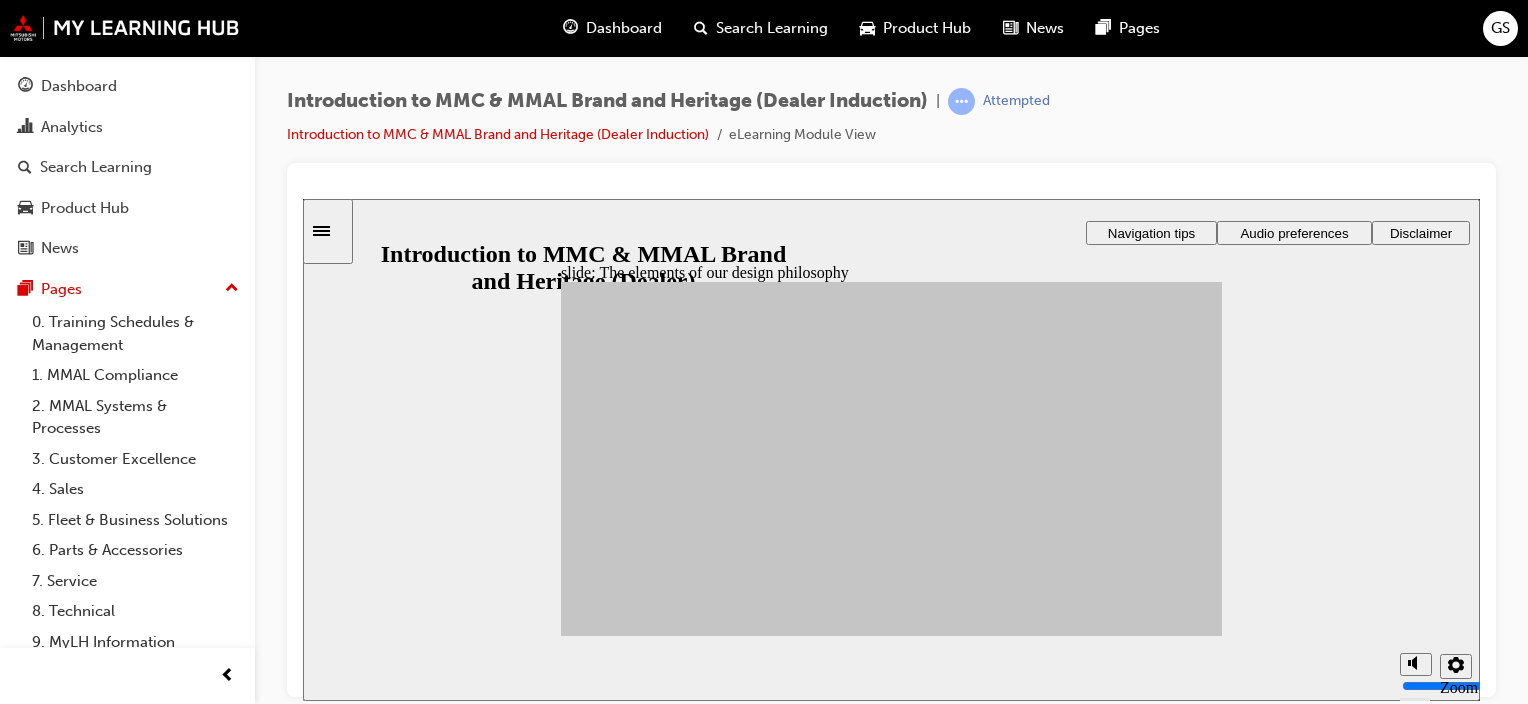 drag, startPoint x: 814, startPoint y: 449, endPoint x: 1084, endPoint y: 394, distance: 275.54492 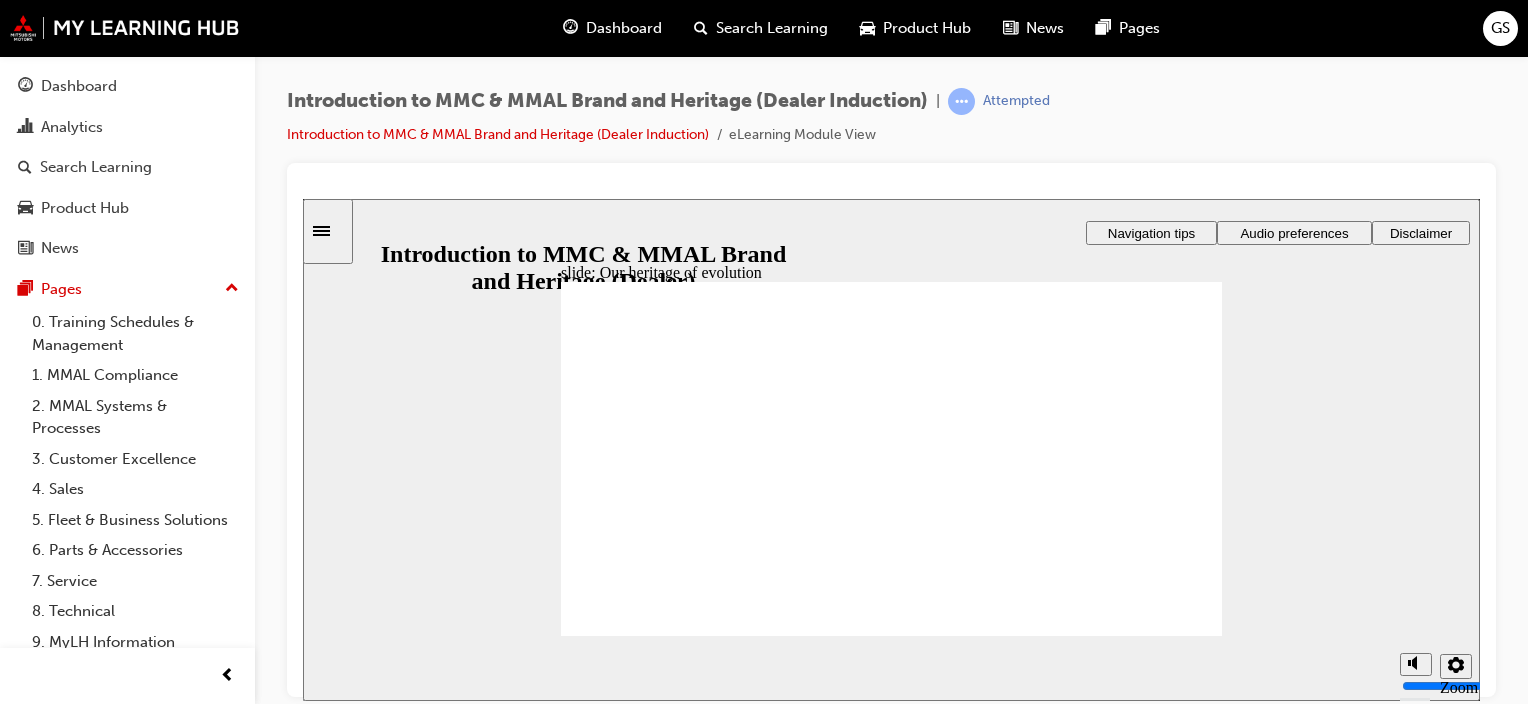 click 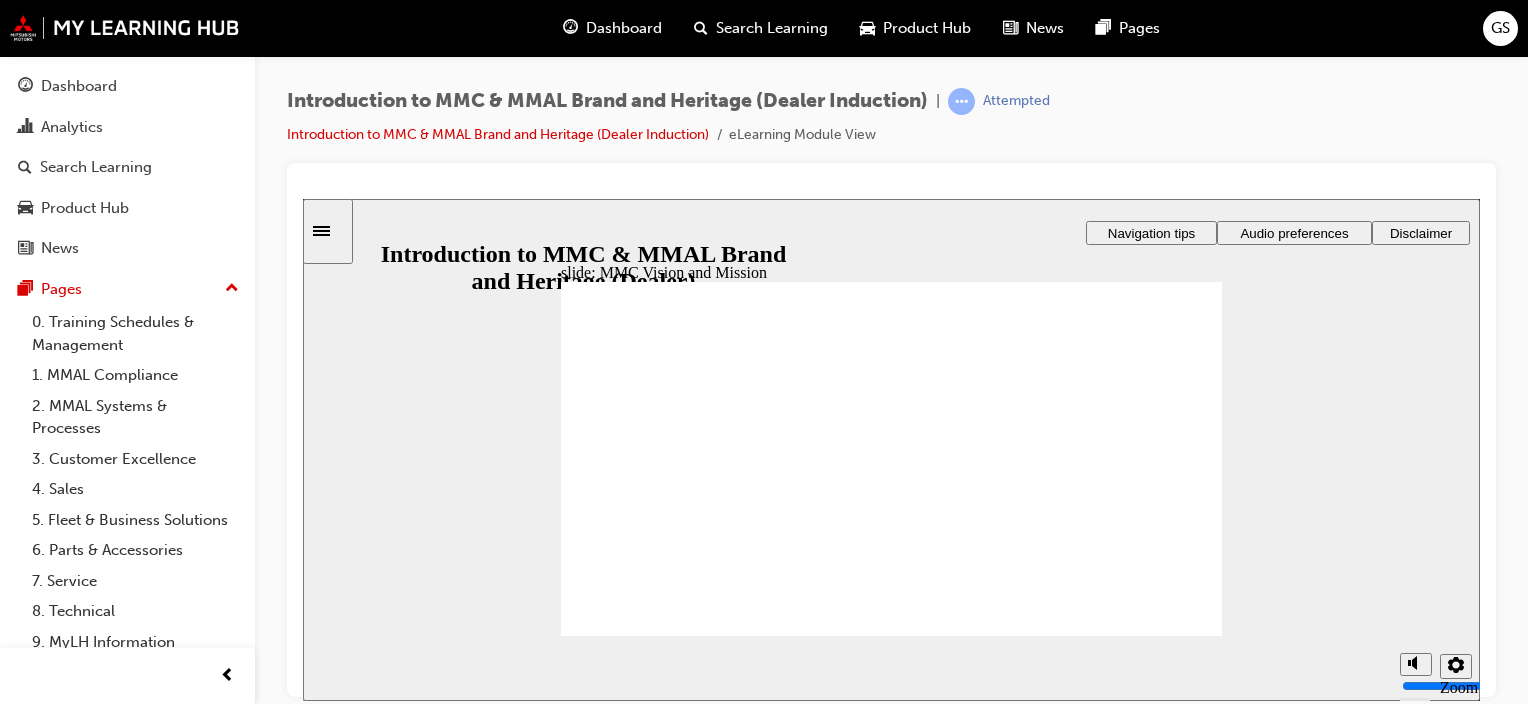 click 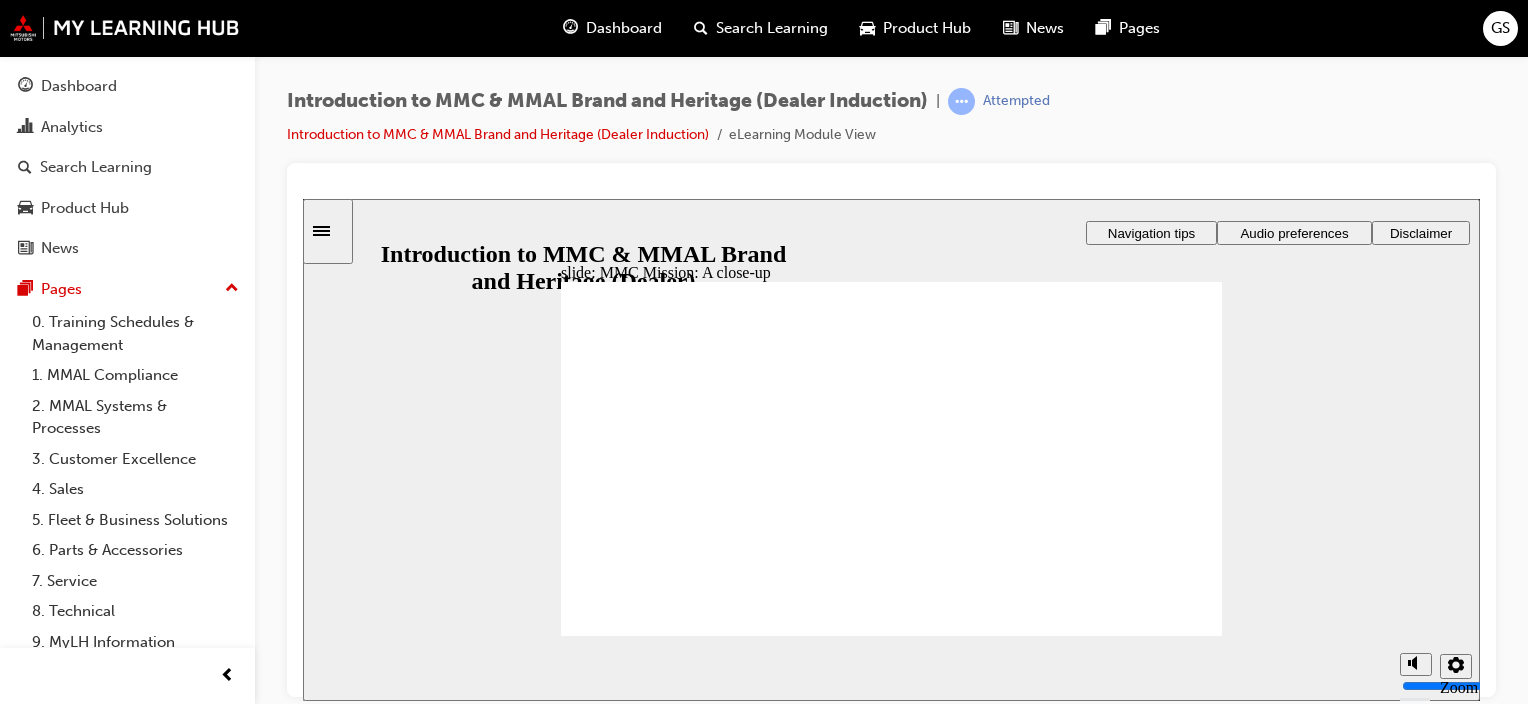 click 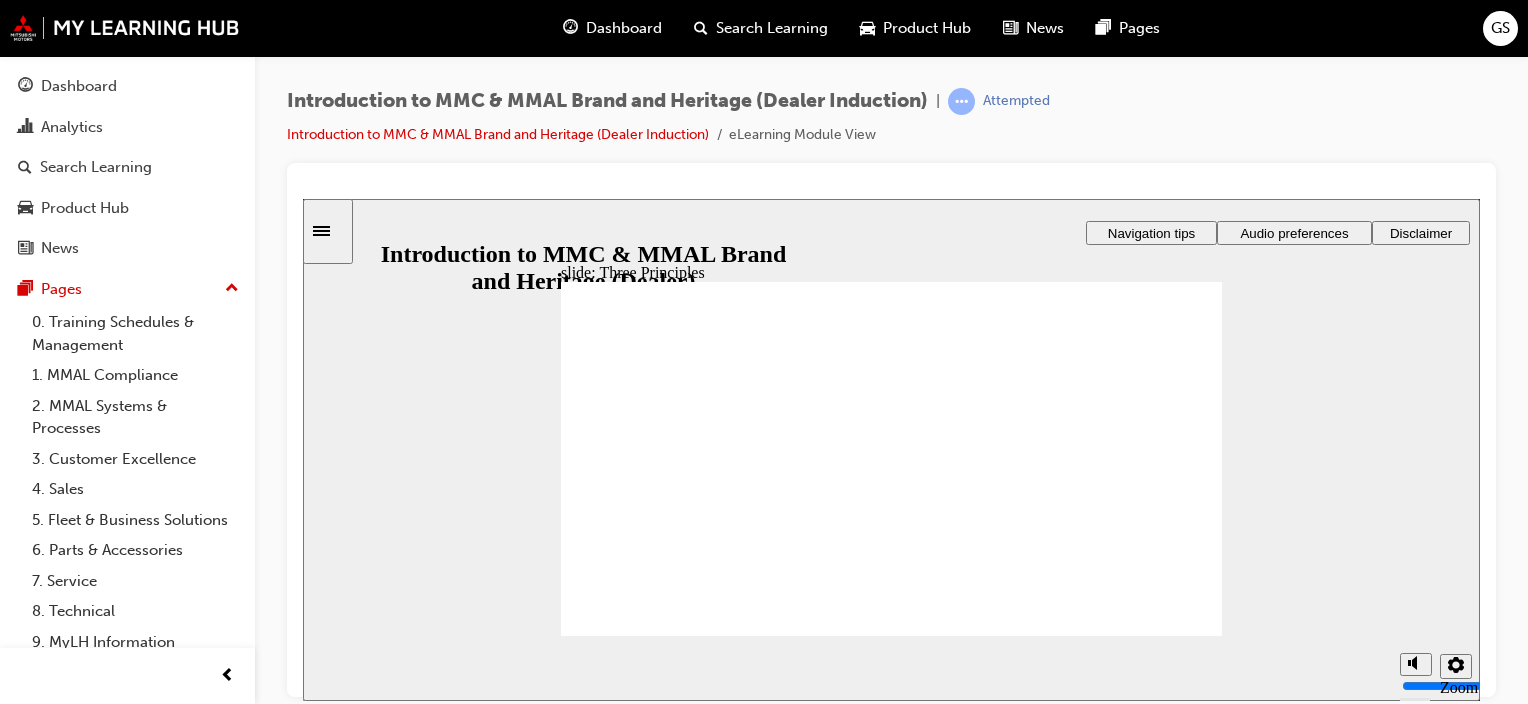 click 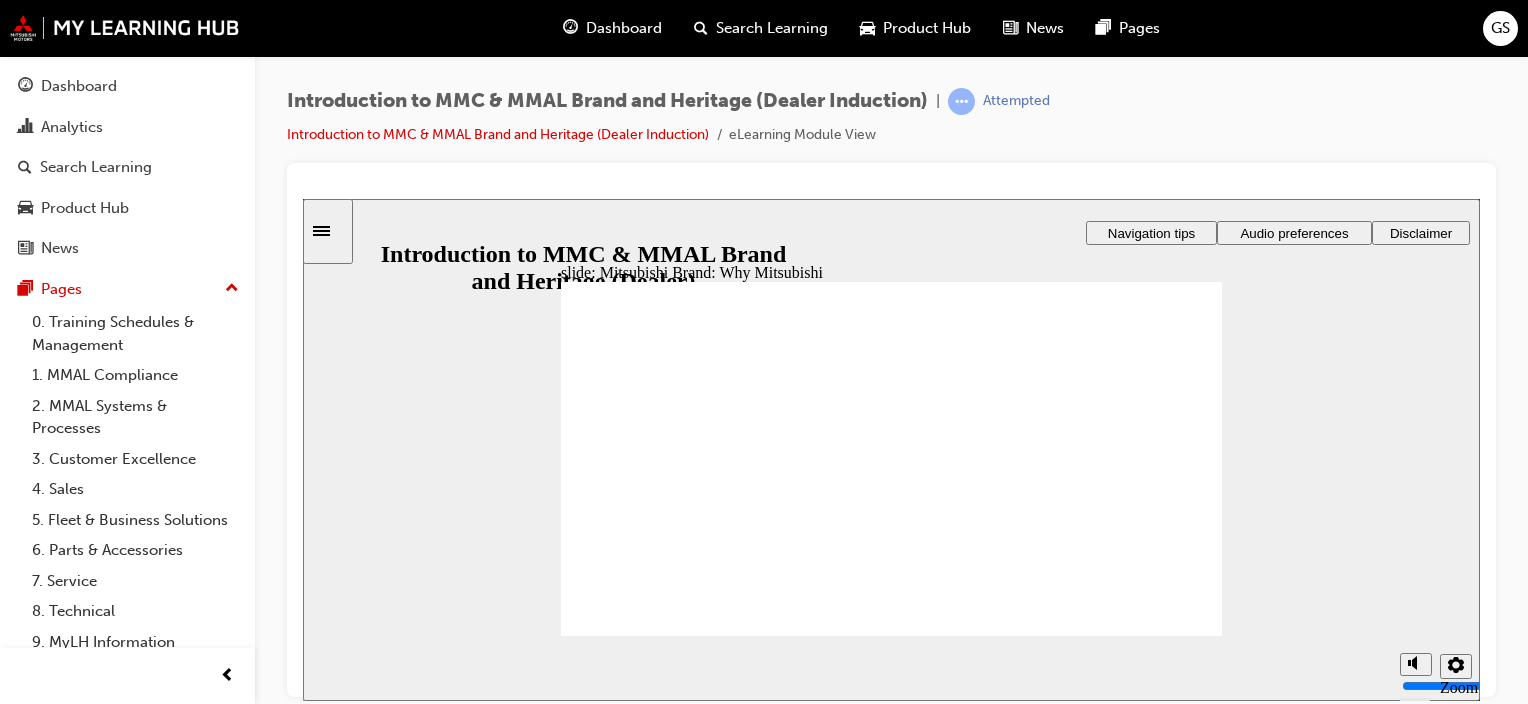 click 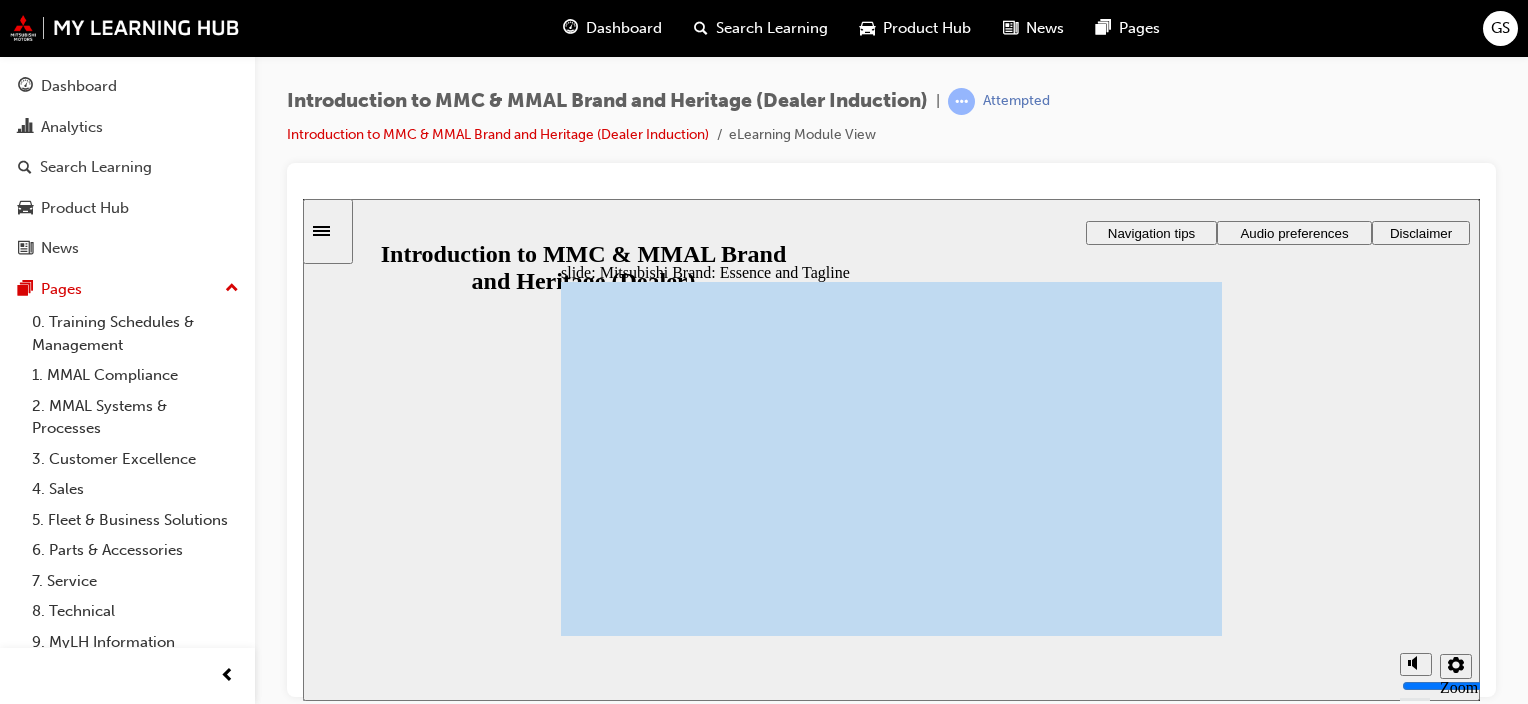 click 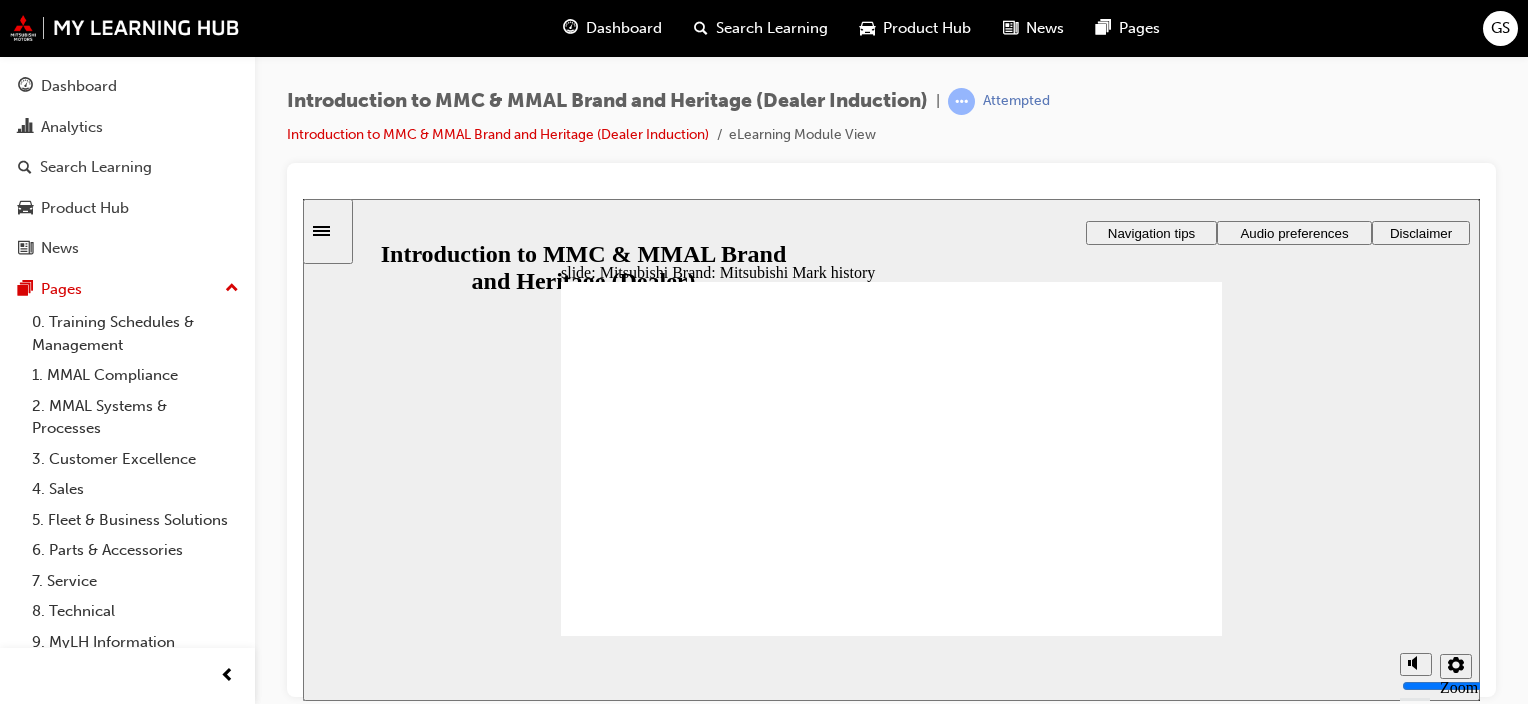 click 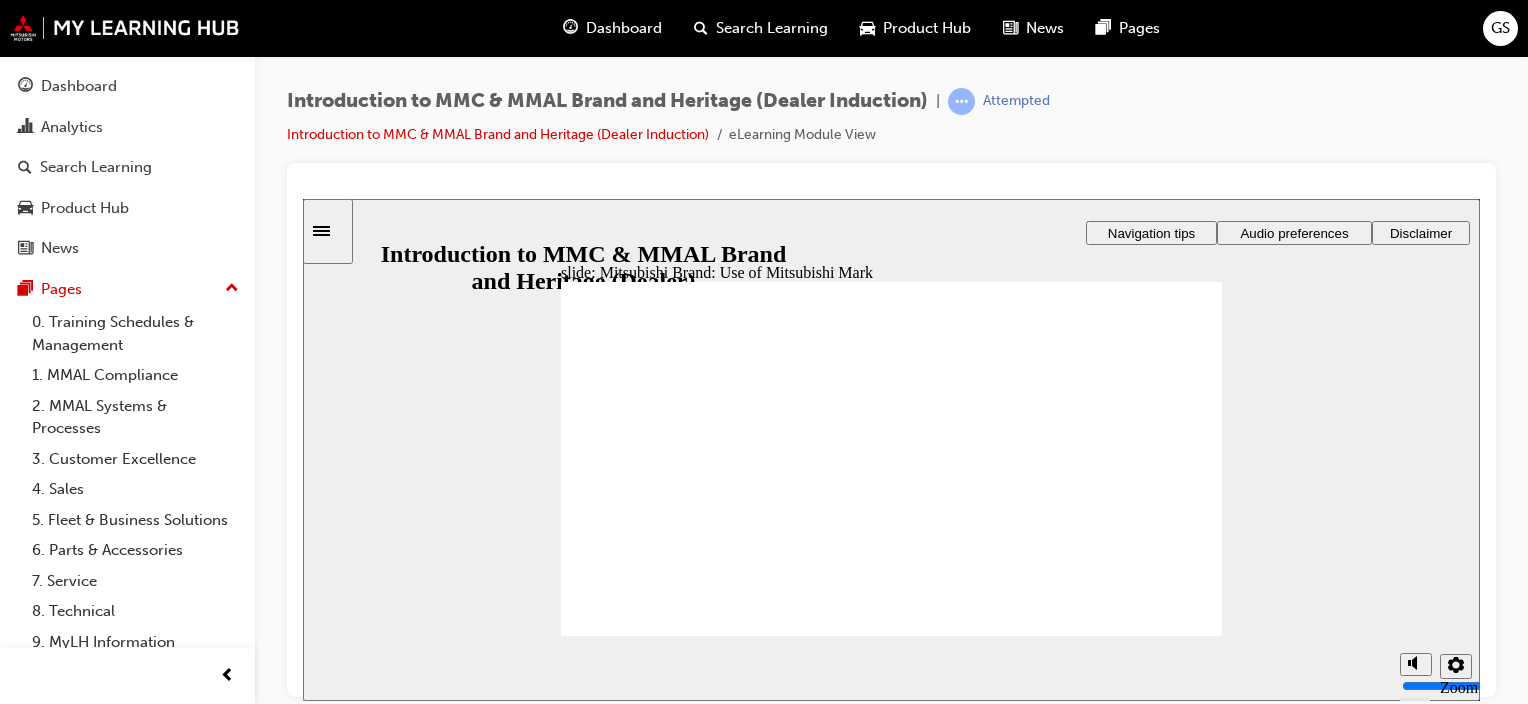 click 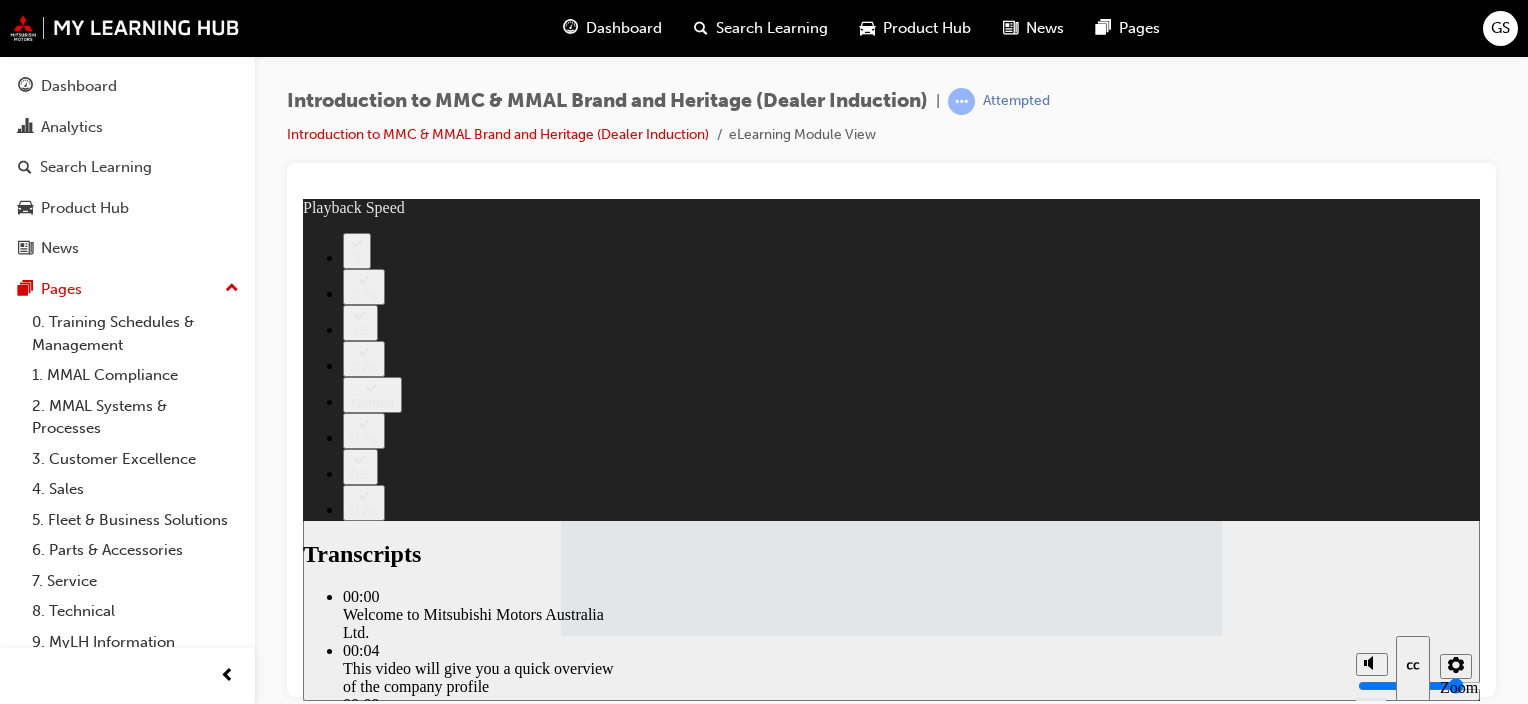 click on "slide: Mitsubishi Motors Australia Ltd. (MMAL) company profile​
Rectangle 1 Rectangle 3 Mitsubishi Motors Australia Ltd.  (MMAL) company profile​ Rectangle 2 Rectangle 3 Transcripts 00:00 : Welcome to Mitsubishi Motors Australia Ltd. 00:04 :  This video will give you a quick overview
of the company profile​ 00:09 : Mitsubishi Motors Australia Ltd. (MMAL)
was established  in [DATE] 00:15 : and is a major consolidated subsidiary or affiliate
of Mitsubishi Motors Corporation 00:22 : [DATE] there are around two-hundred people
working in five corporate offices across [GEOGRAPHIC_DATA] 00:28 : in [GEOGRAPHIC_DATA], [GEOGRAPHIC_DATA], [GEOGRAPHIC_DATA], [GEOGRAPHIC_DATA] and [GEOGRAPHIC_DATA] 00:32 : and three Parts Distribution Centres: [GEOGRAPHIC_DATA] in [GEOGRAPHIC_DATA], 00:37 :  Wacol in [GEOGRAPHIC_DATA], and [GEOGRAPHIC_DATA] in [GEOGRAPHIC_DATA] 00:42 : In addition to corporate staff, MMAL has a network of around  00:46 : 200 Dealers and Service Centres across [GEOGRAPHIC_DATA] 00:50 : This means Customers are never far from their local Mitsubishi Dealer playback speed 2 1.75 1.5" at bounding box center [891, 449] 